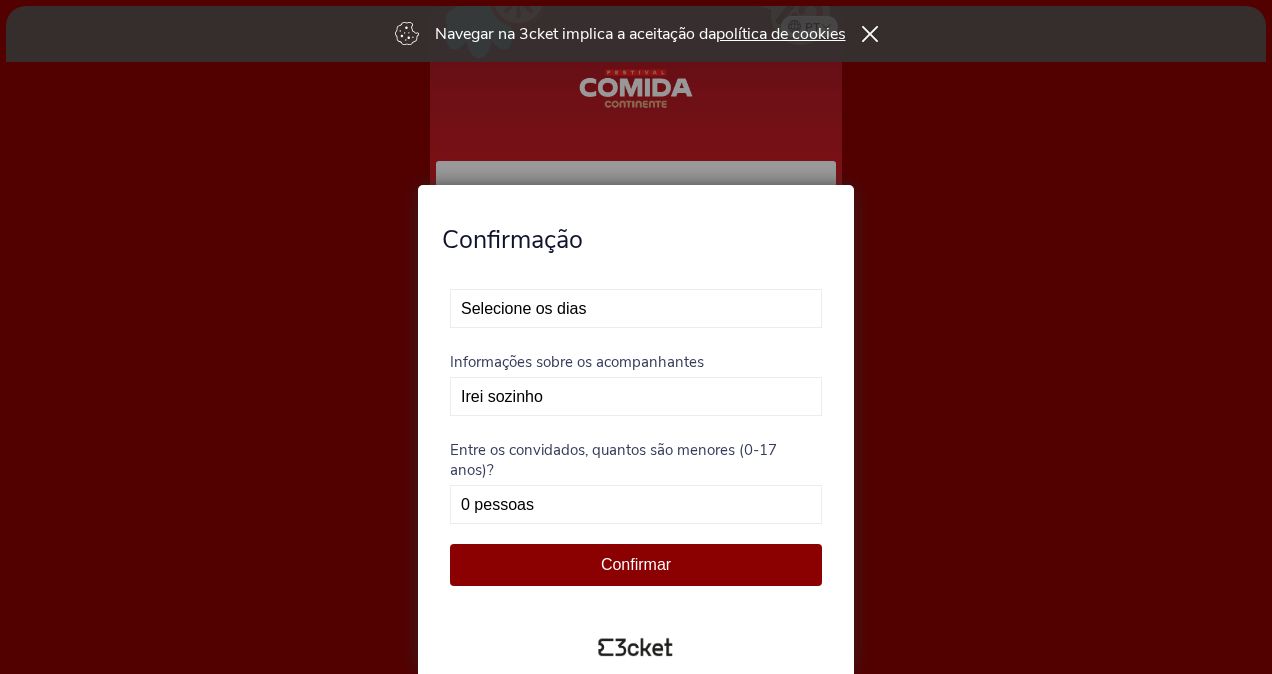 scroll, scrollTop: 0, scrollLeft: 0, axis: both 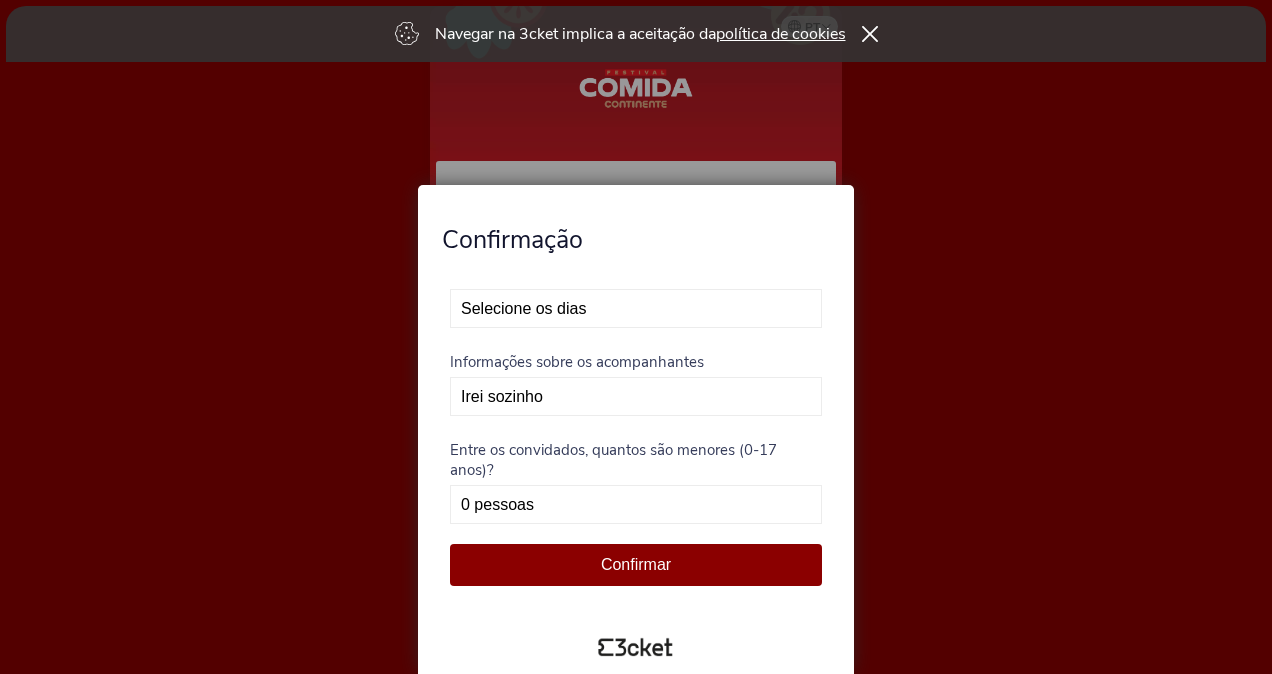 click on "Selecione os dias
Não vou poder estar presente
Exclusivo dia 12 - Esgotado
Exclusivo dia 13" at bounding box center (636, 308) 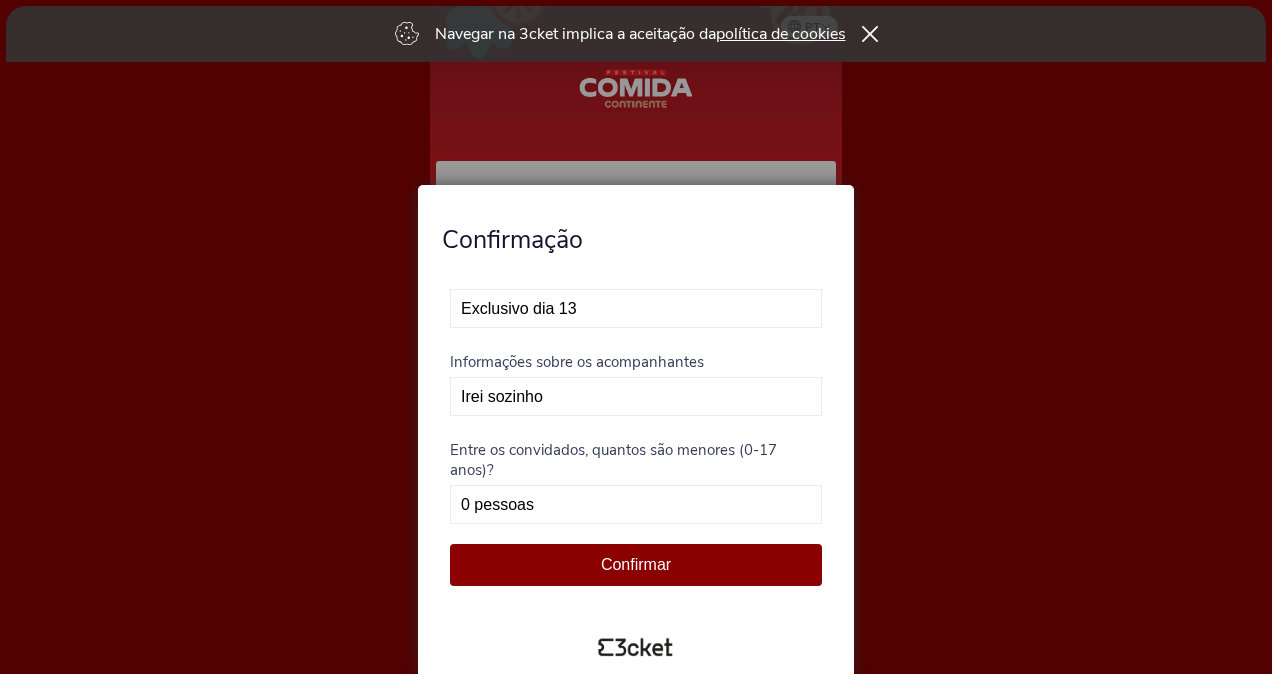 click on "Selecione os dias
Não vou poder estar presente
Exclusivo dia 12 - Esgotado
Exclusivo dia 13" at bounding box center [636, 308] 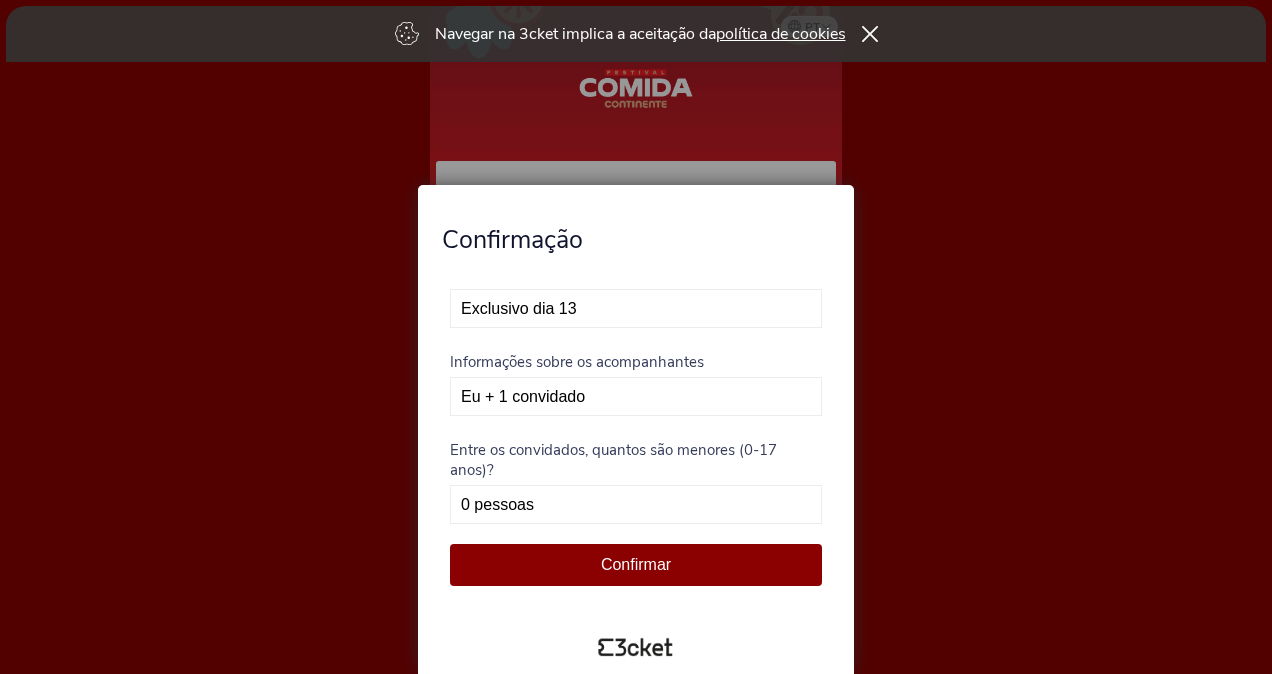 click on "Irei sozinho
Eu + 1 convidado
Eu + 2 convidados
Eu + 3 convidados" at bounding box center [636, 396] 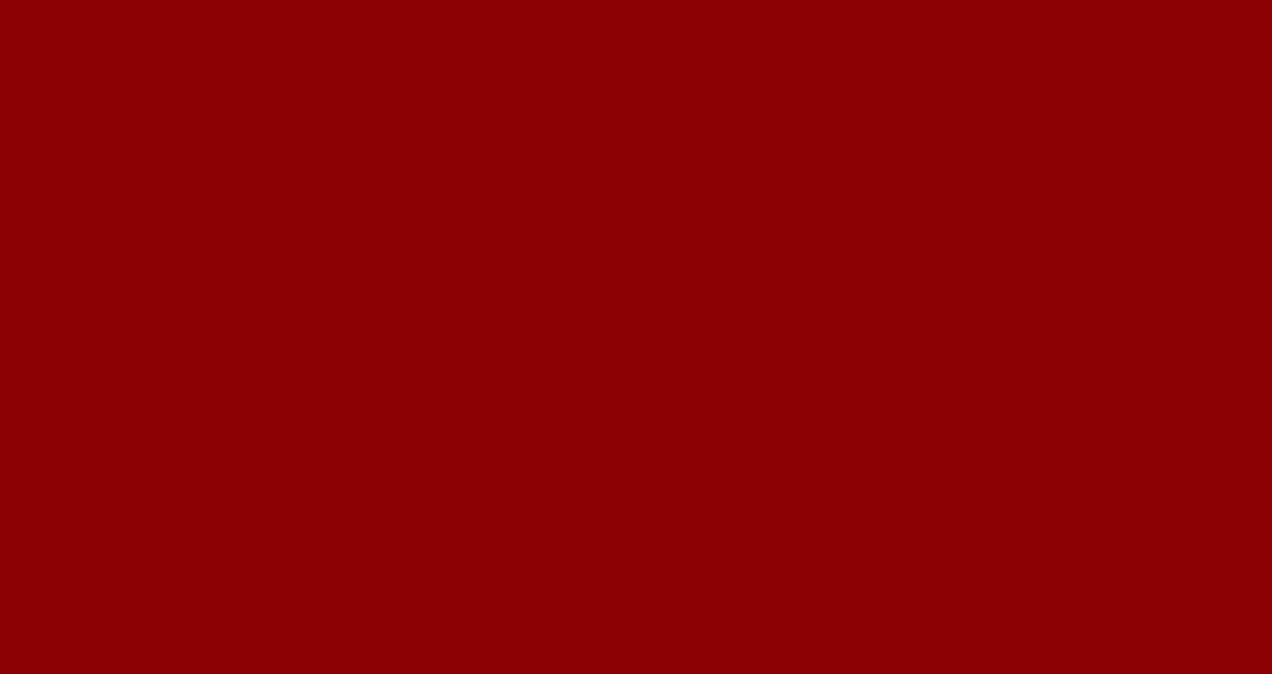 scroll, scrollTop: 0, scrollLeft: 0, axis: both 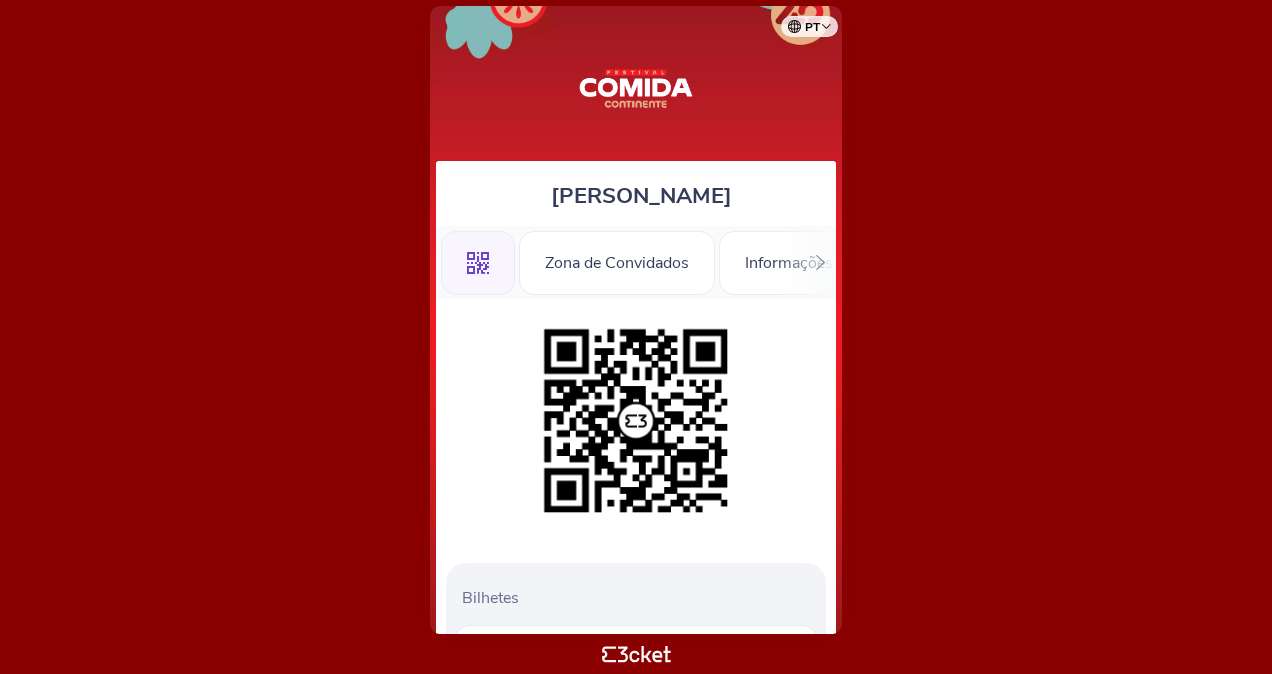 click 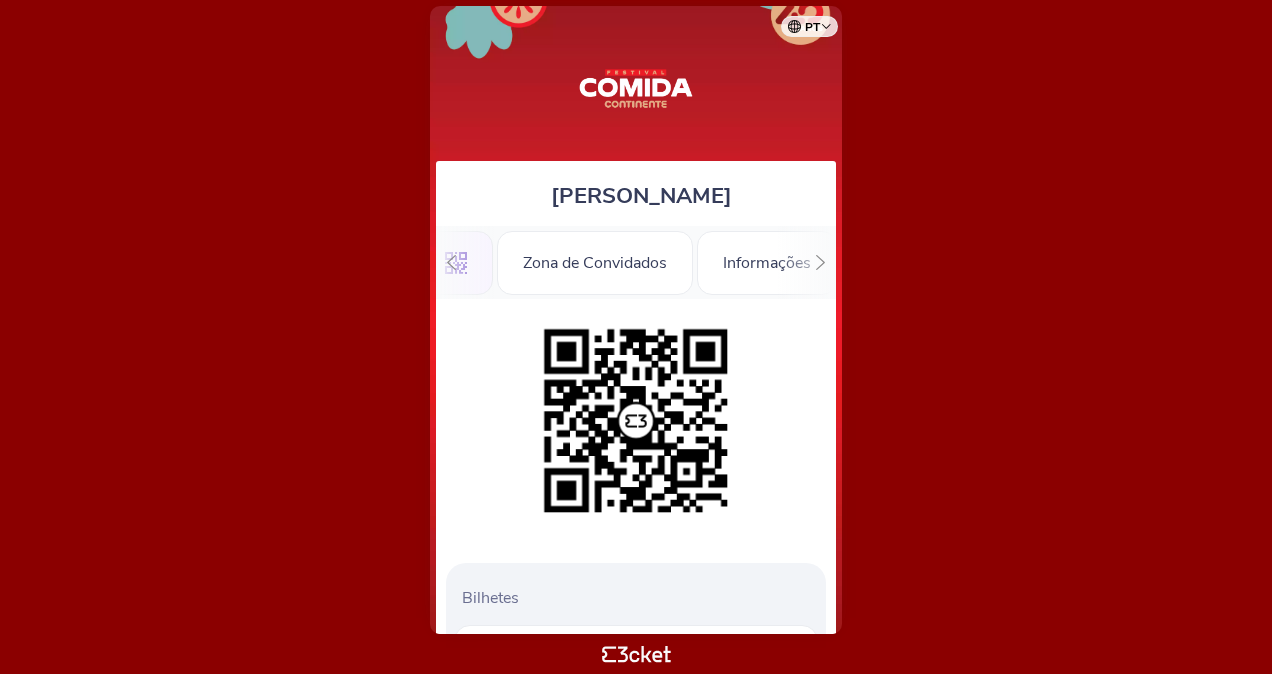 scroll, scrollTop: 0, scrollLeft: 28, axis: horizontal 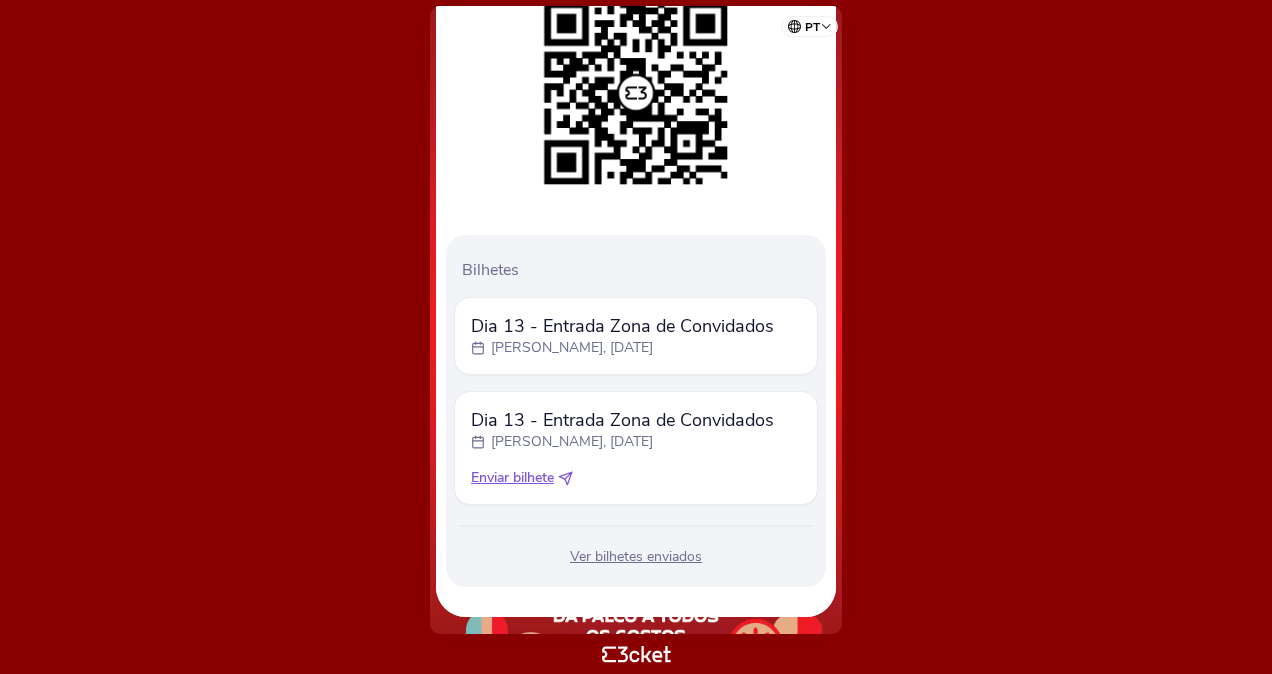 drag, startPoint x: 779, startPoint y: 472, endPoint x: 785, endPoint y: 546, distance: 74.24284 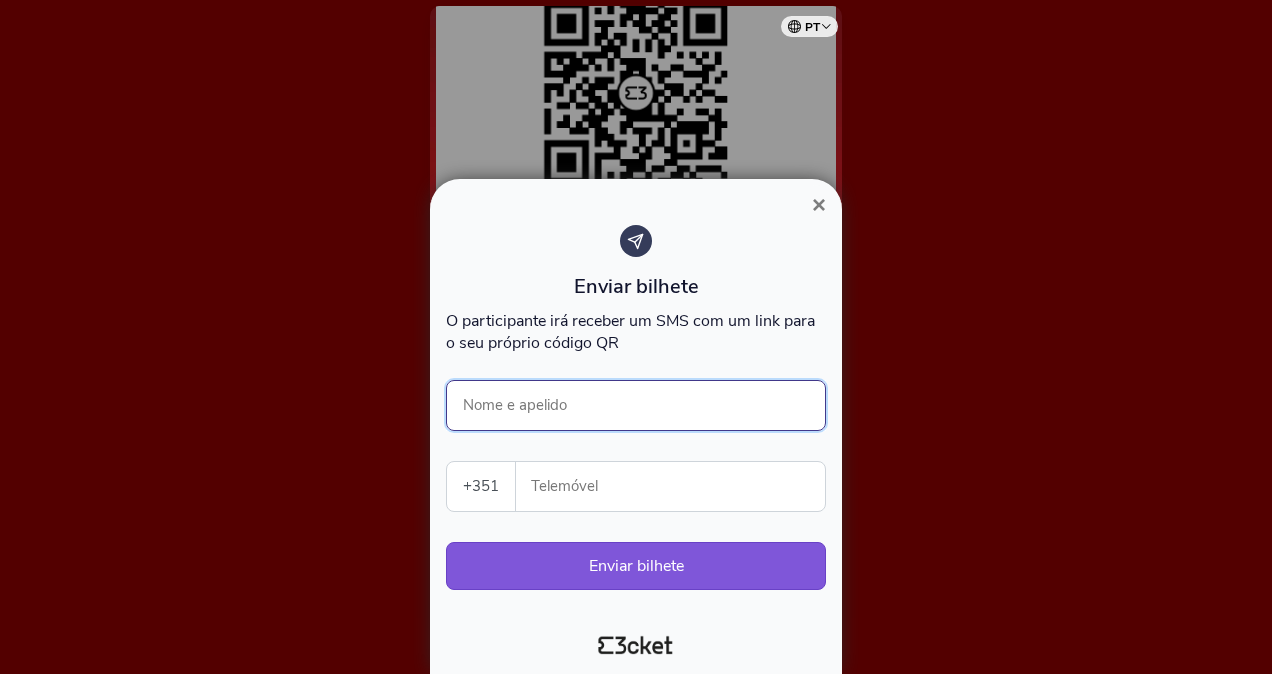 click on "Nome e apelido" at bounding box center (636, 405) 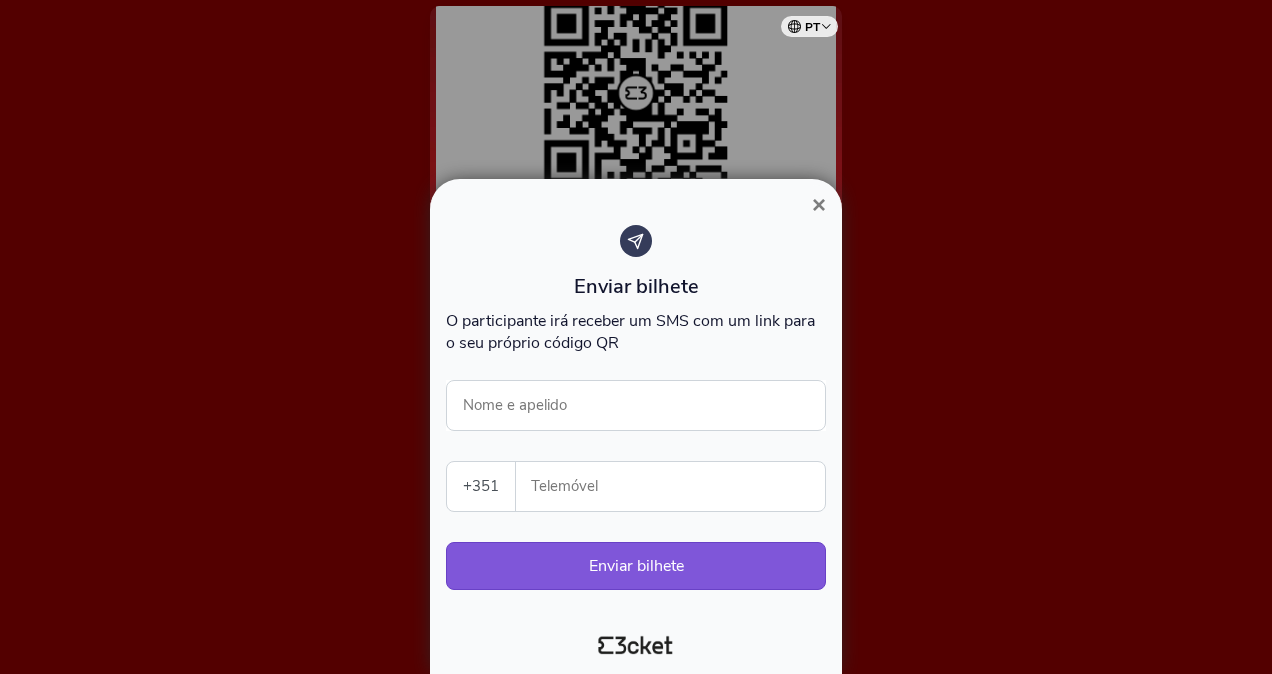 click at bounding box center [636, 337] 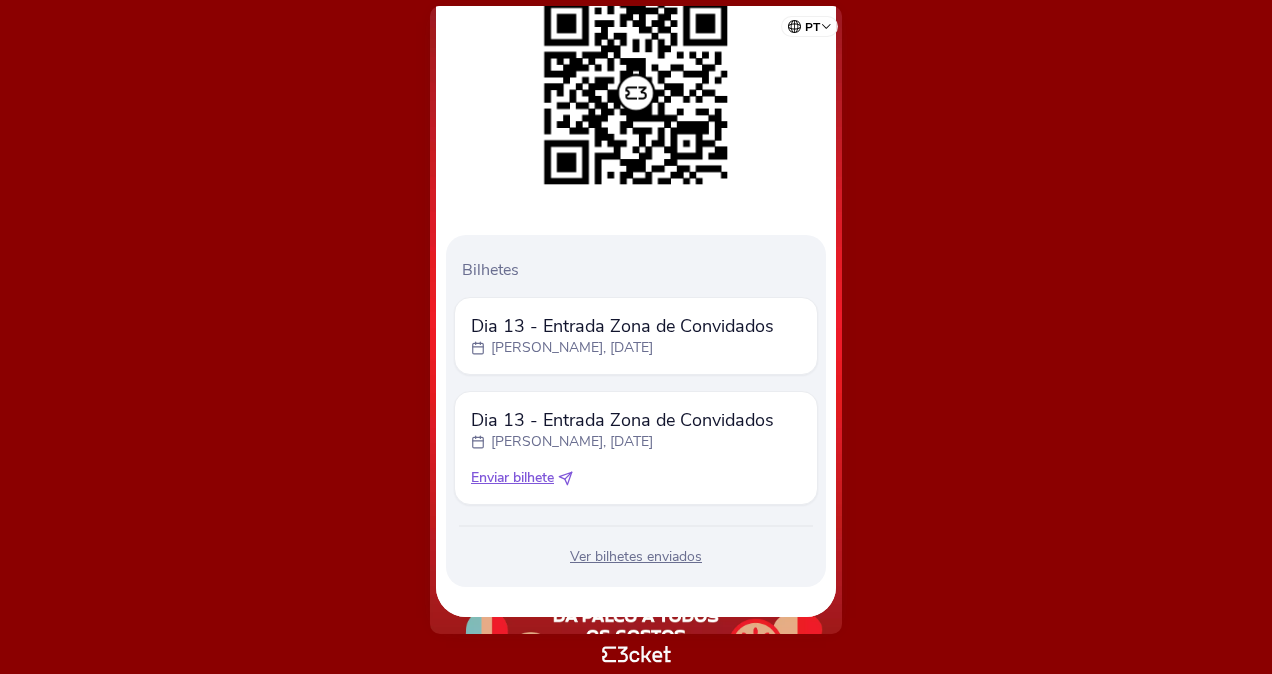 click on "domingo, 13 jul" at bounding box center (622, 348) 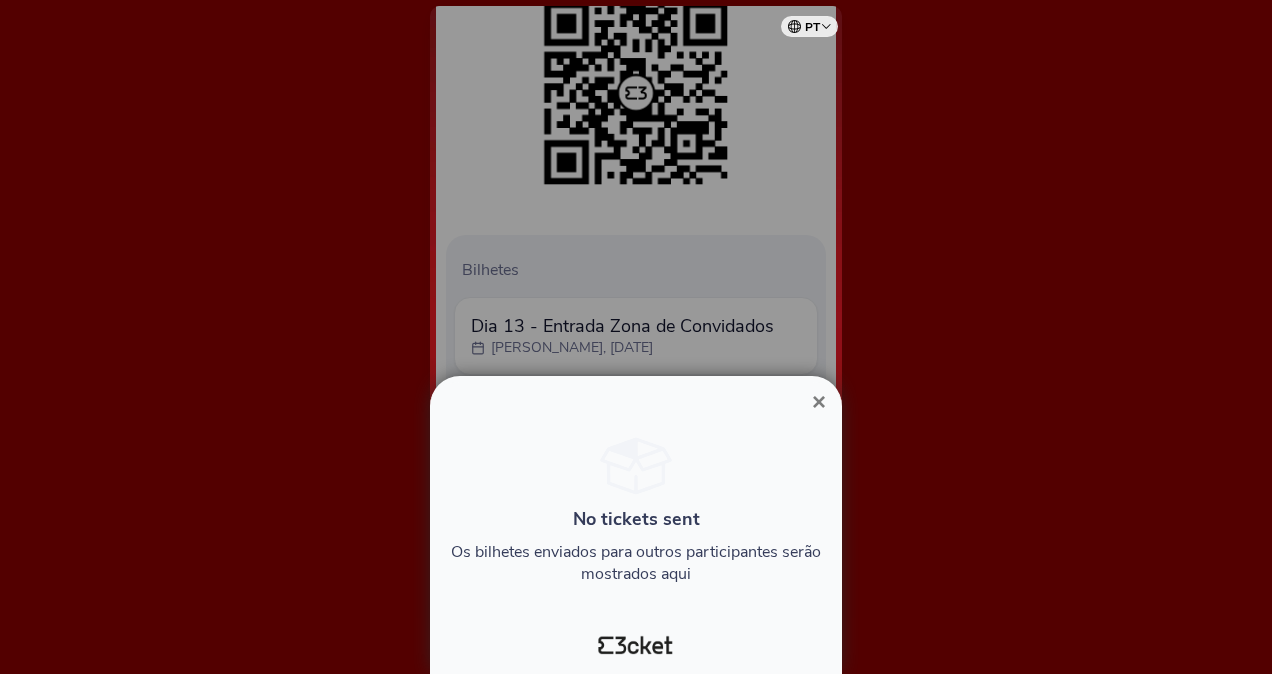 click on "×" at bounding box center [819, 401] 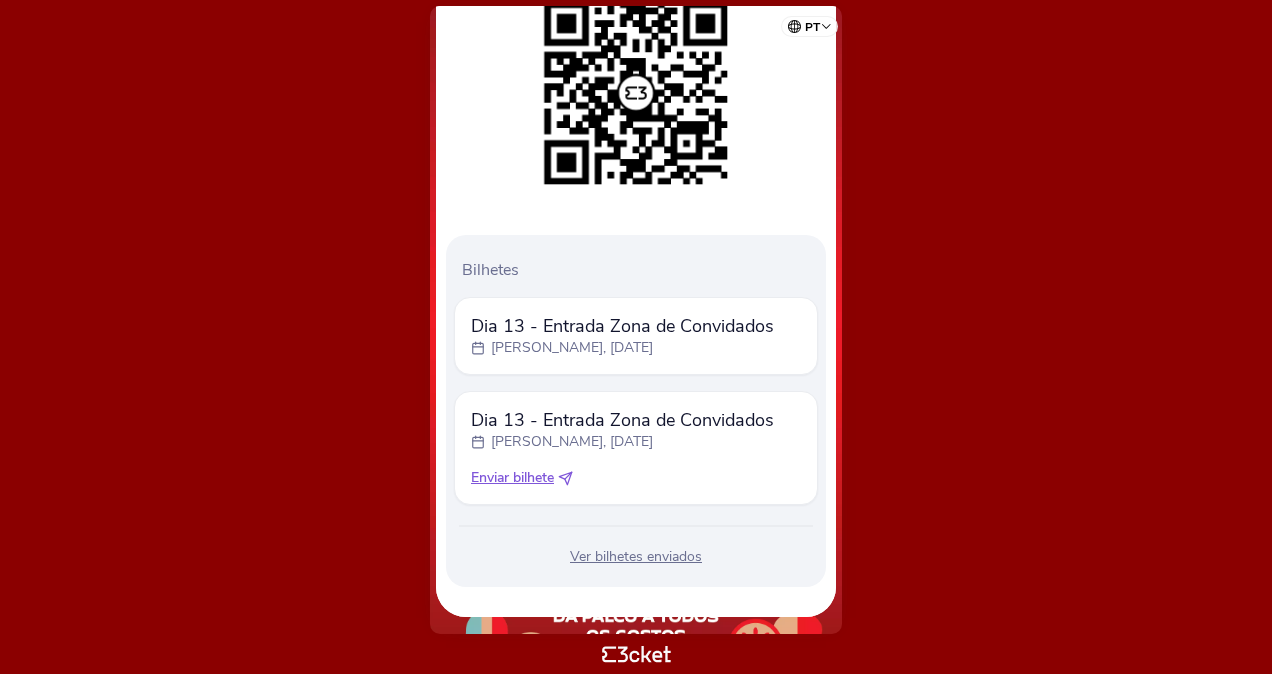 click 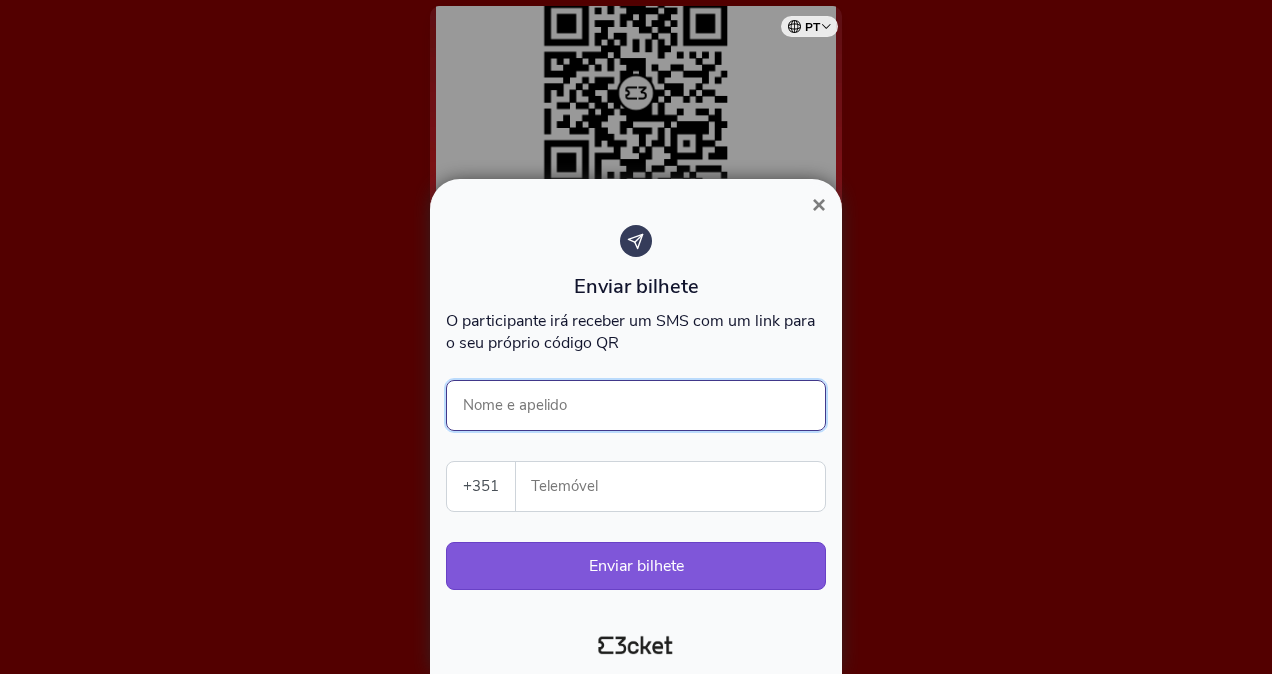 click on "Nome e apelido" at bounding box center [636, 405] 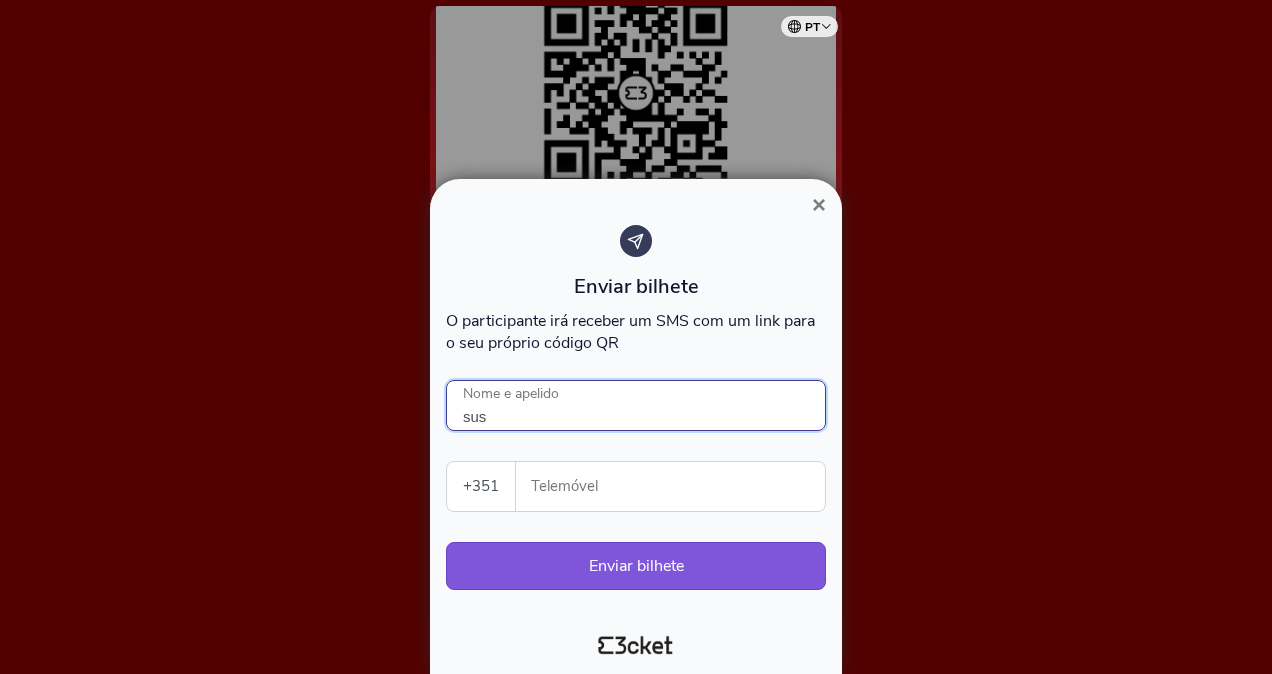 type on "Susana Faria Abreu" 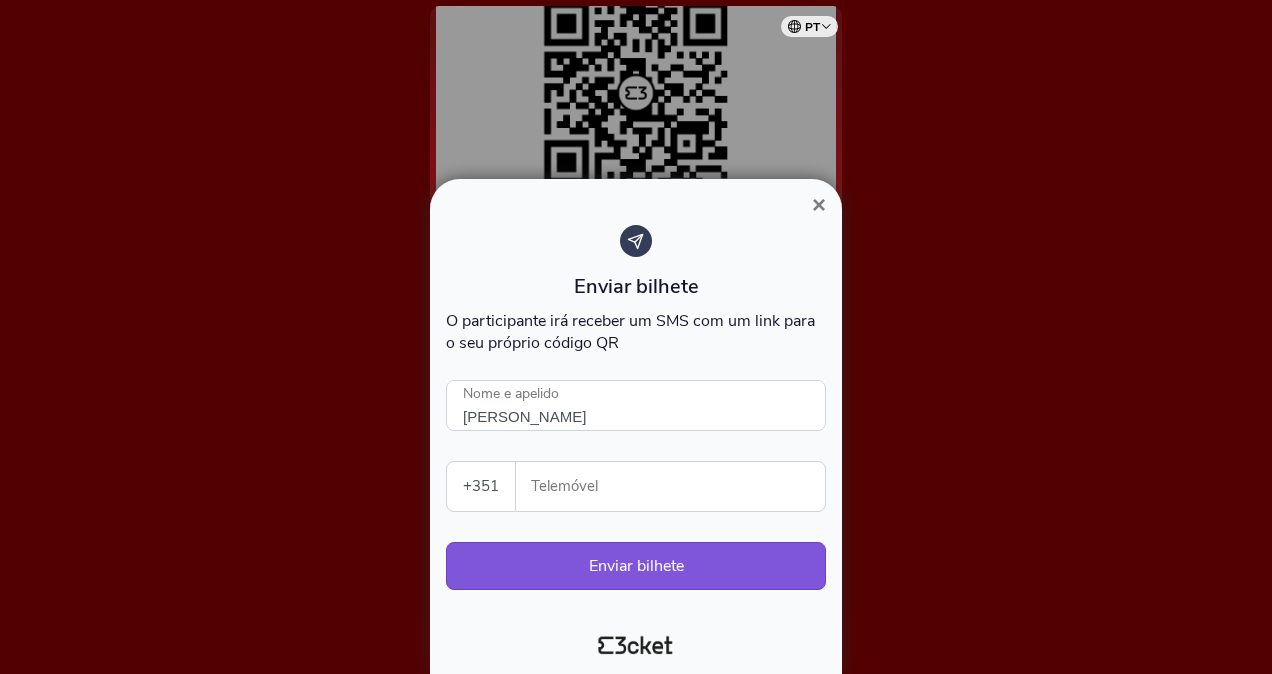 type on "936428884" 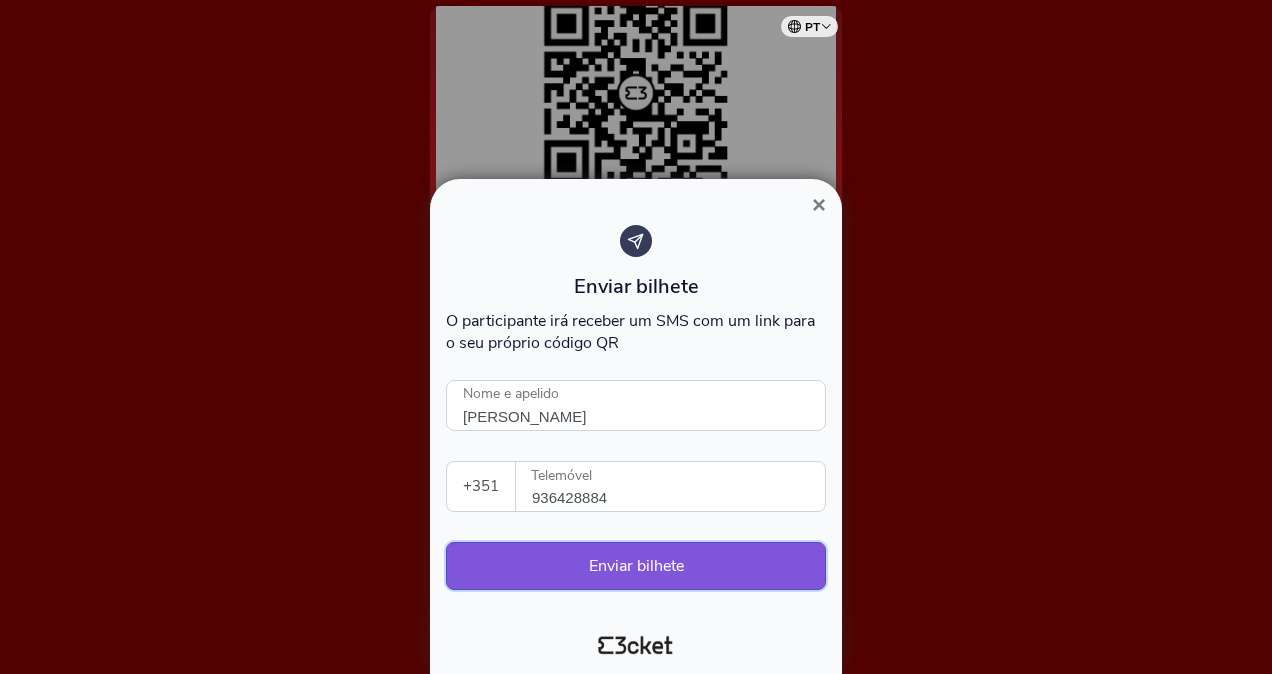 click on "Enviar bilhete" at bounding box center [636, 566] 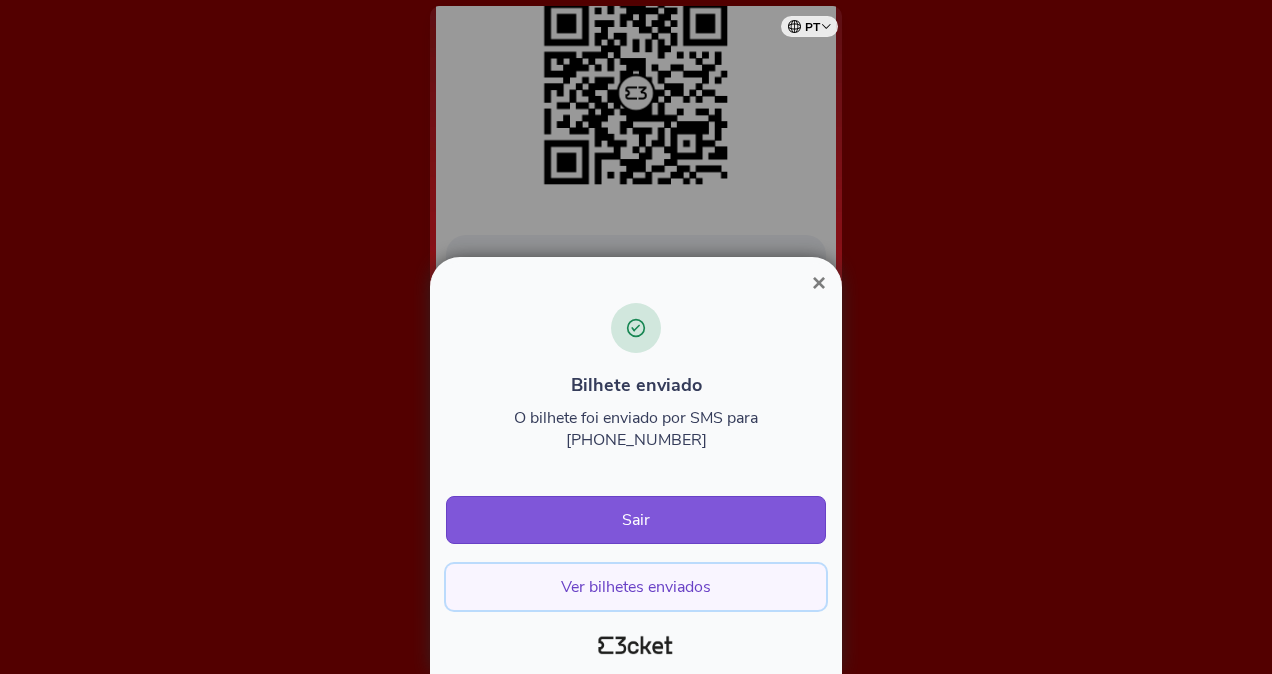 click on "Ver bilhetes enviados" at bounding box center (636, 587) 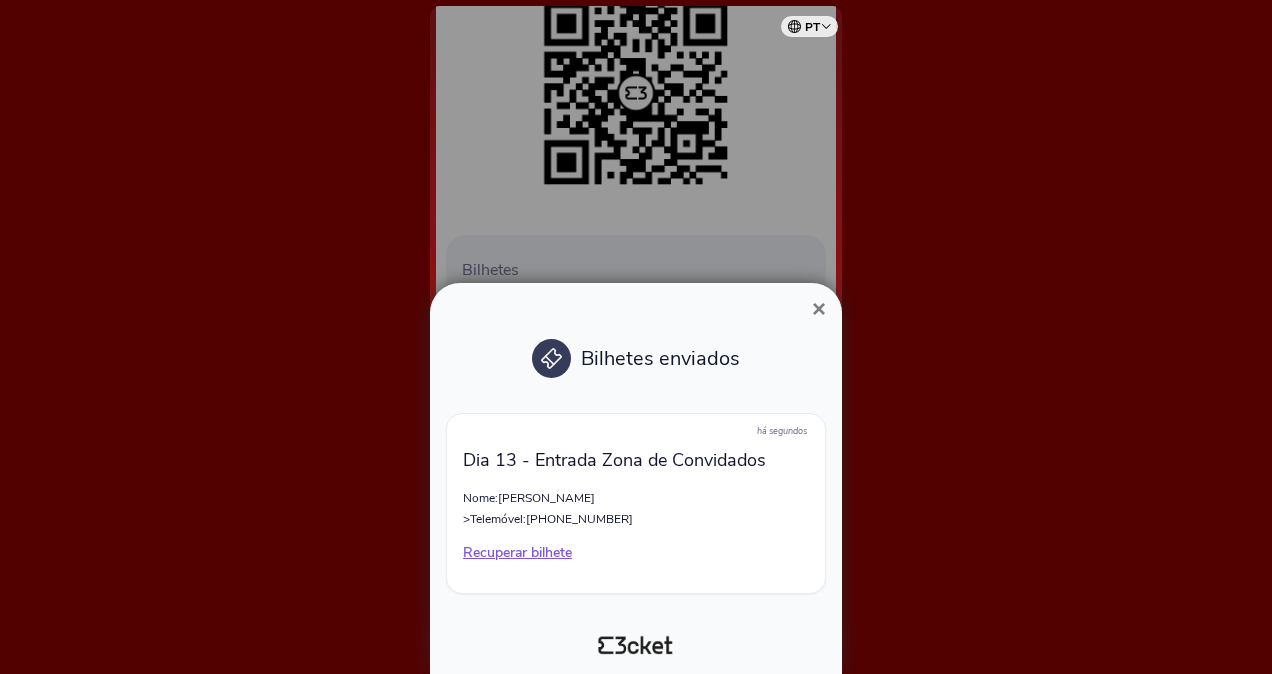 click on "×" at bounding box center (819, 308) 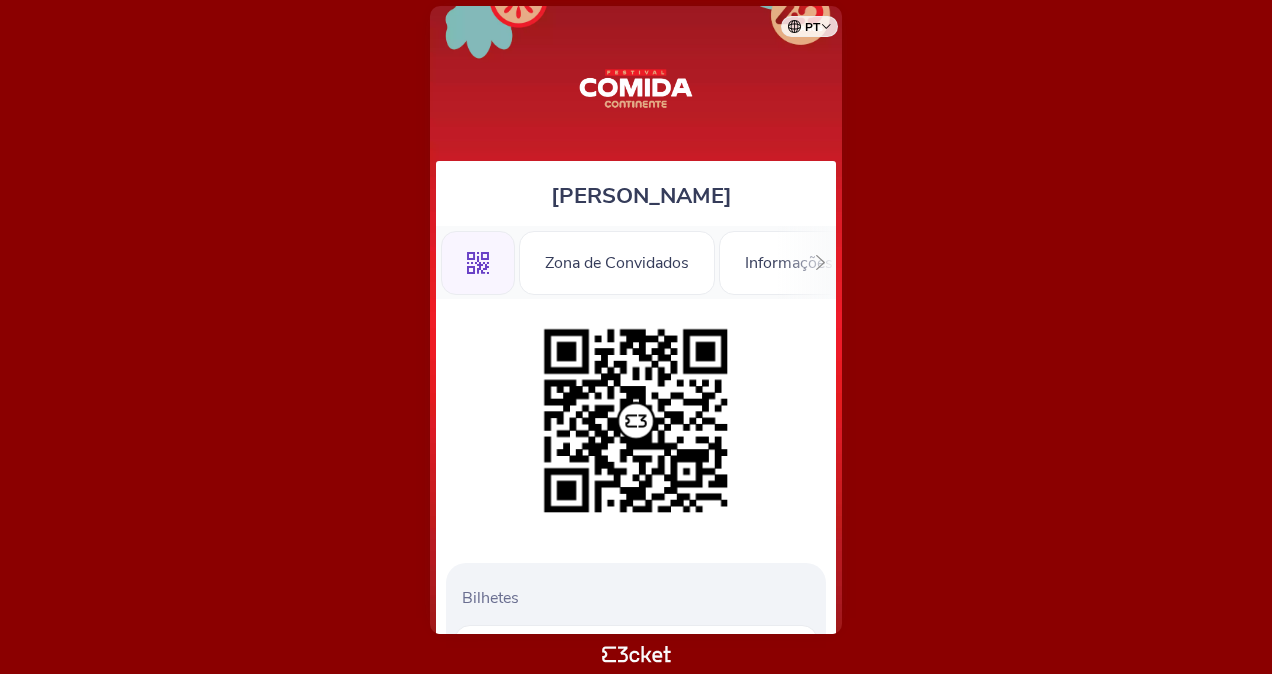scroll, scrollTop: 0, scrollLeft: 0, axis: both 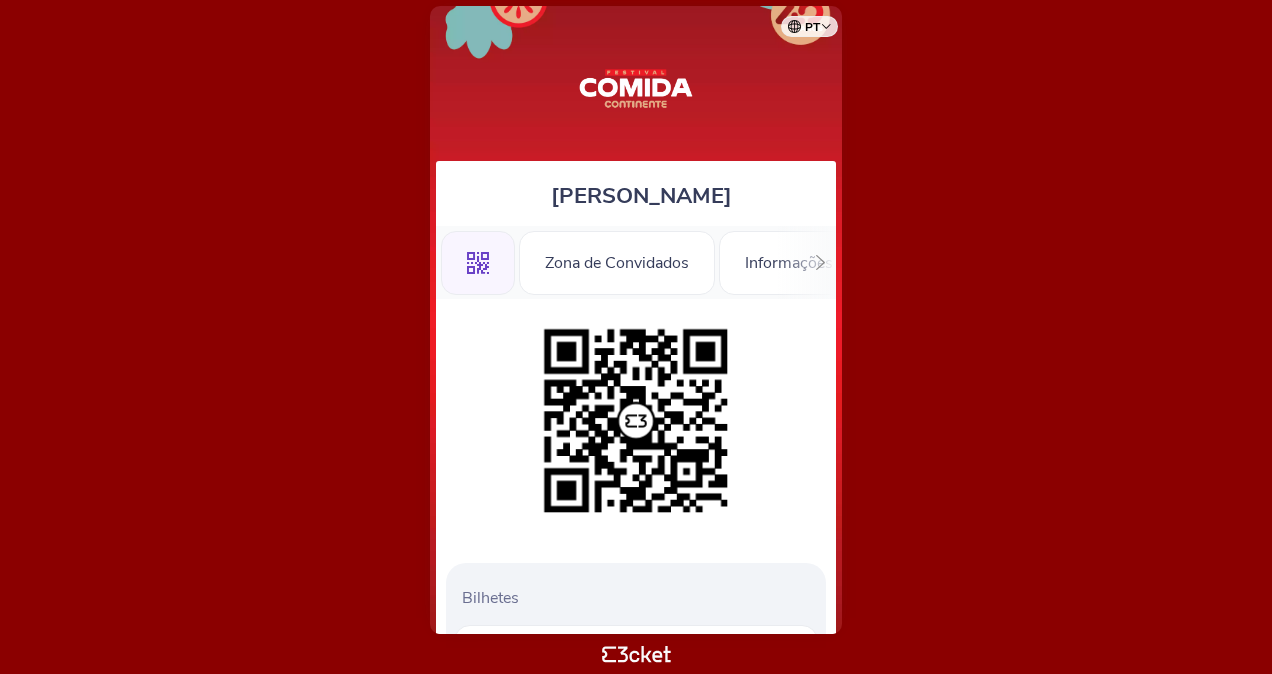 click 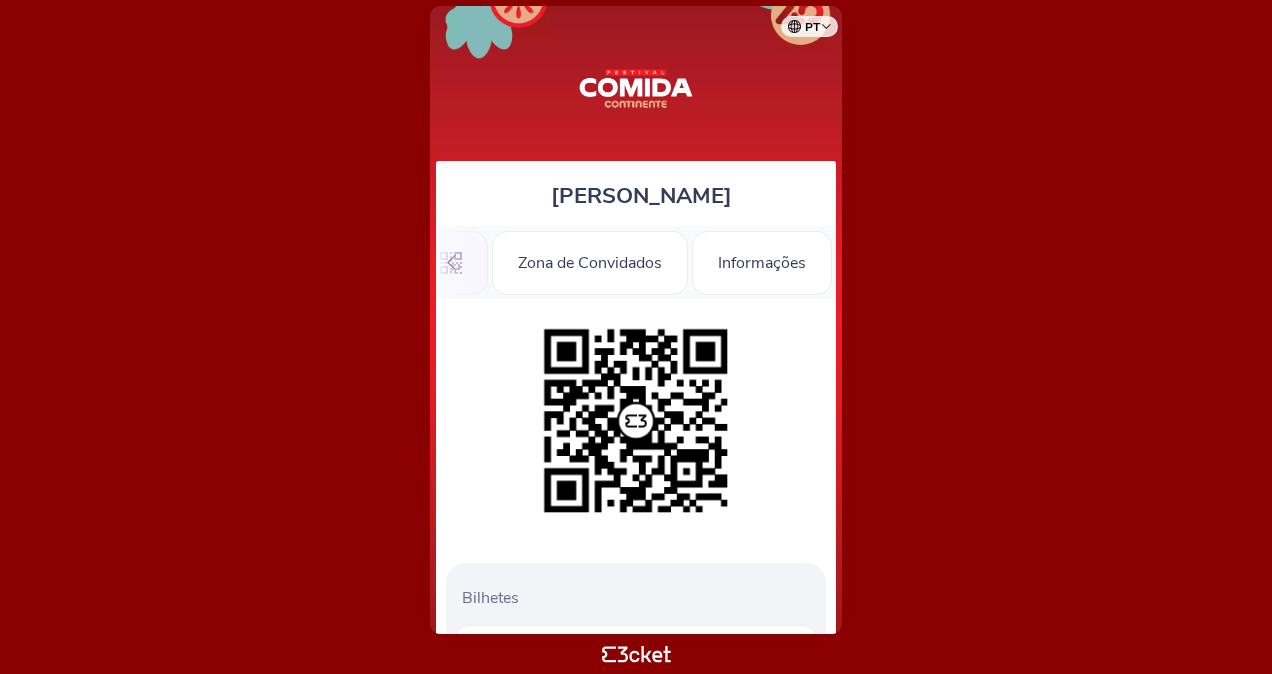 scroll, scrollTop: 0, scrollLeft: 28, axis: horizontal 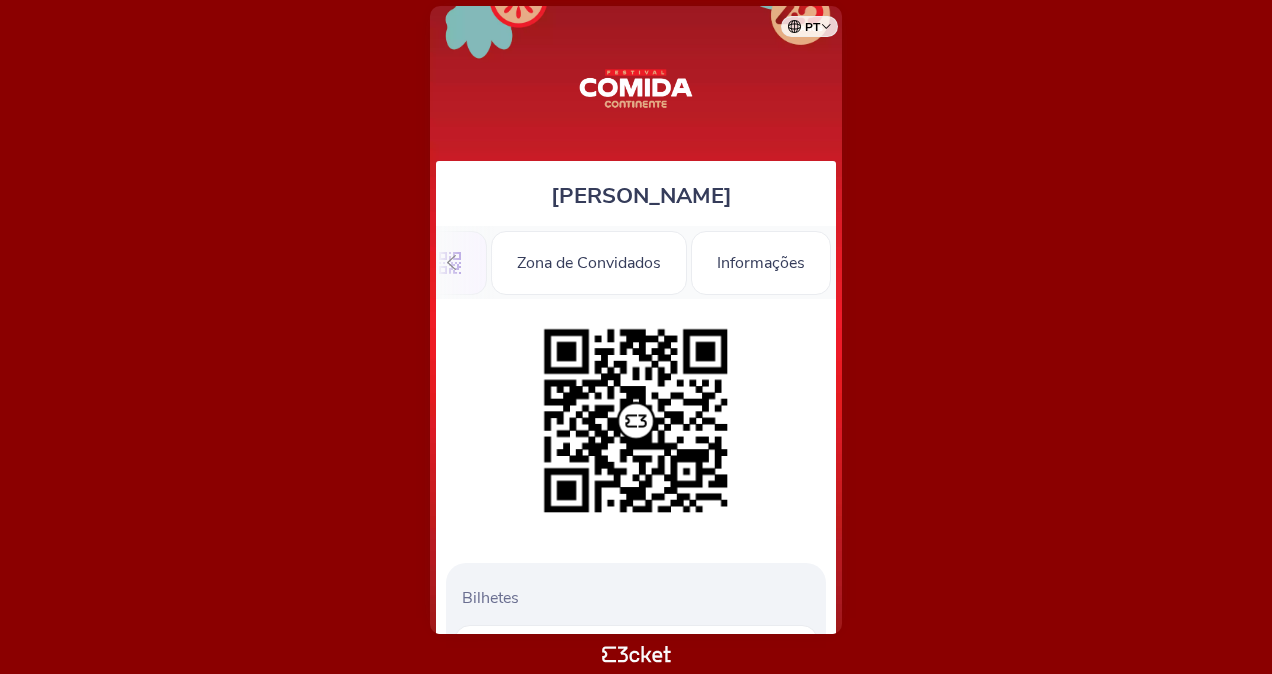 click on "Informações" at bounding box center (761, 263) 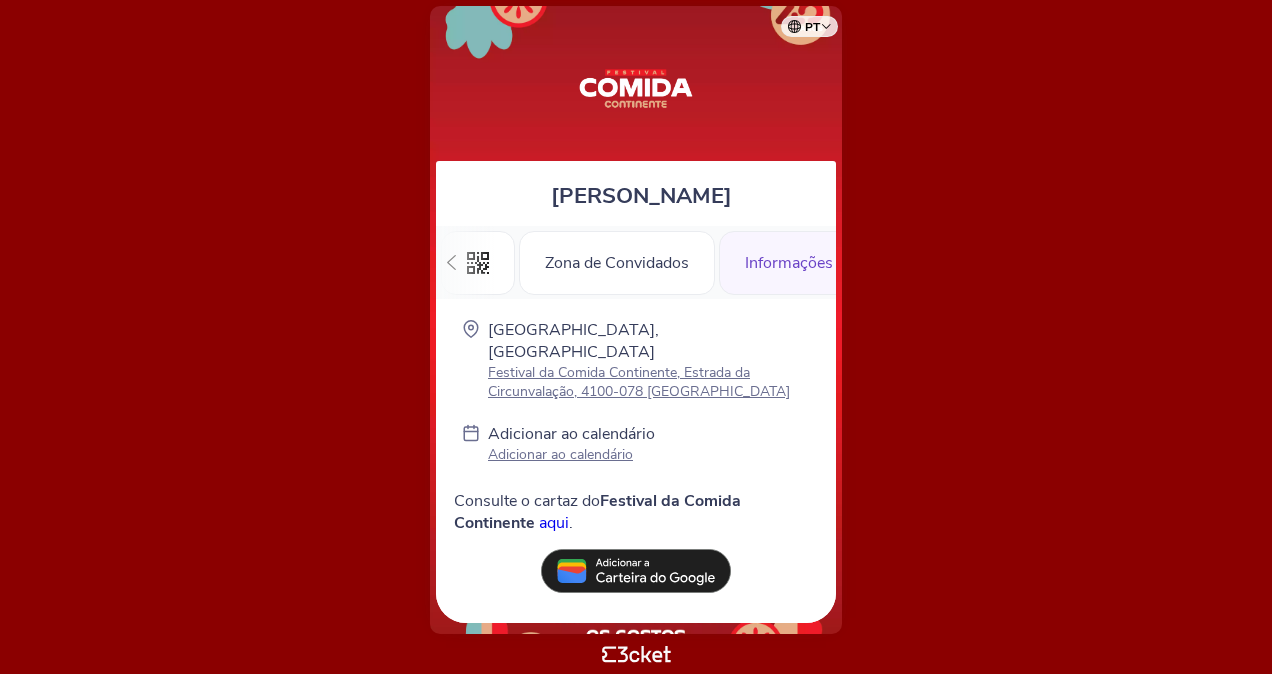 scroll, scrollTop: 0, scrollLeft: 0, axis: both 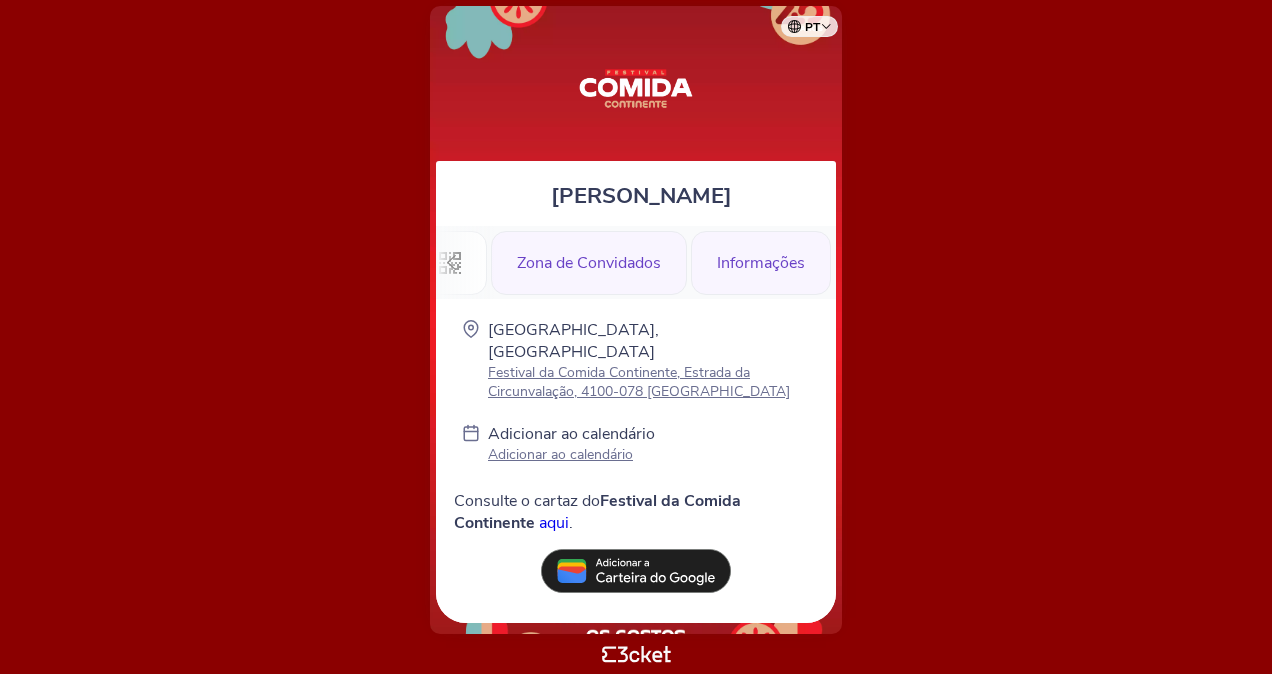 click on "Zona de Convidados" at bounding box center (589, 263) 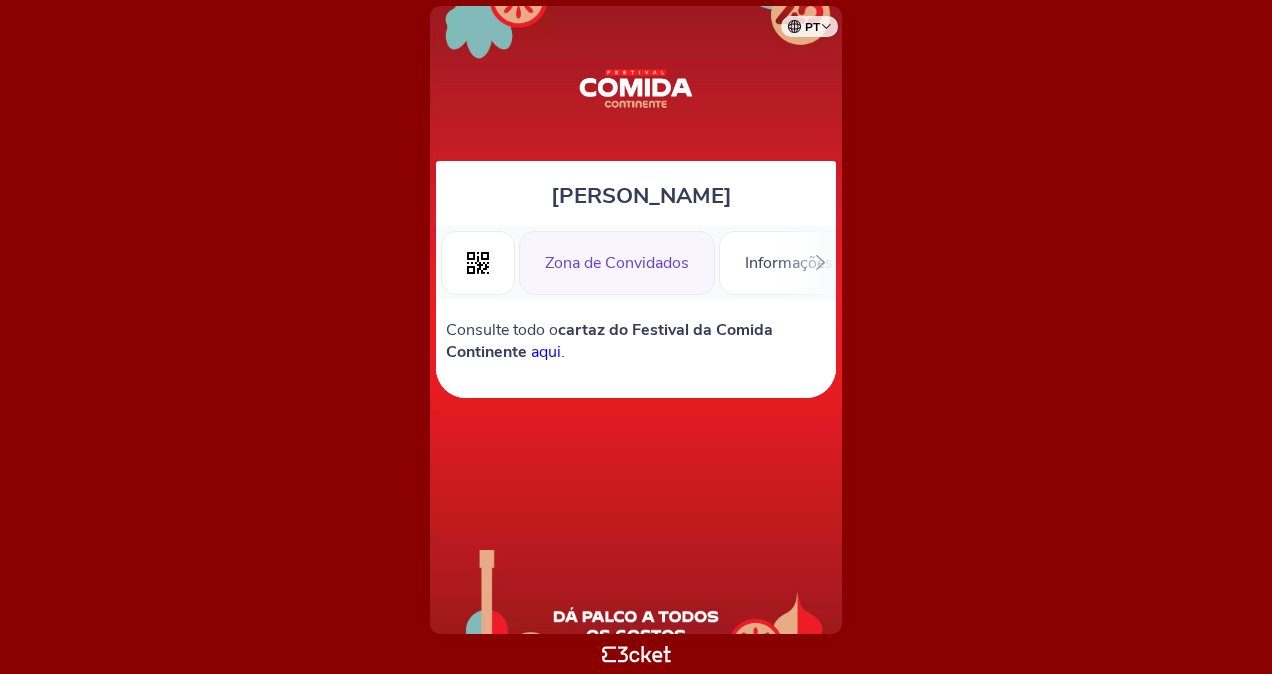 scroll, scrollTop: 0, scrollLeft: 0, axis: both 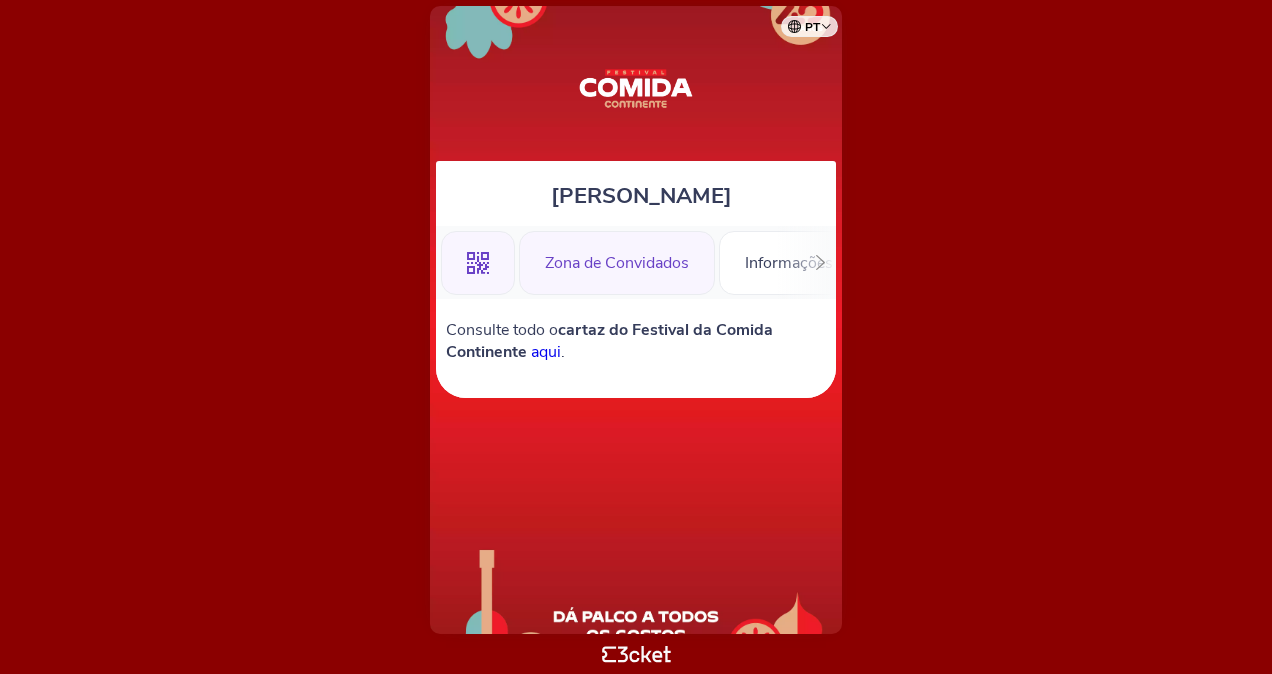 click on ".st0{fill-rule:evenodd;clip-rule:evenodd;}" at bounding box center [478, 263] 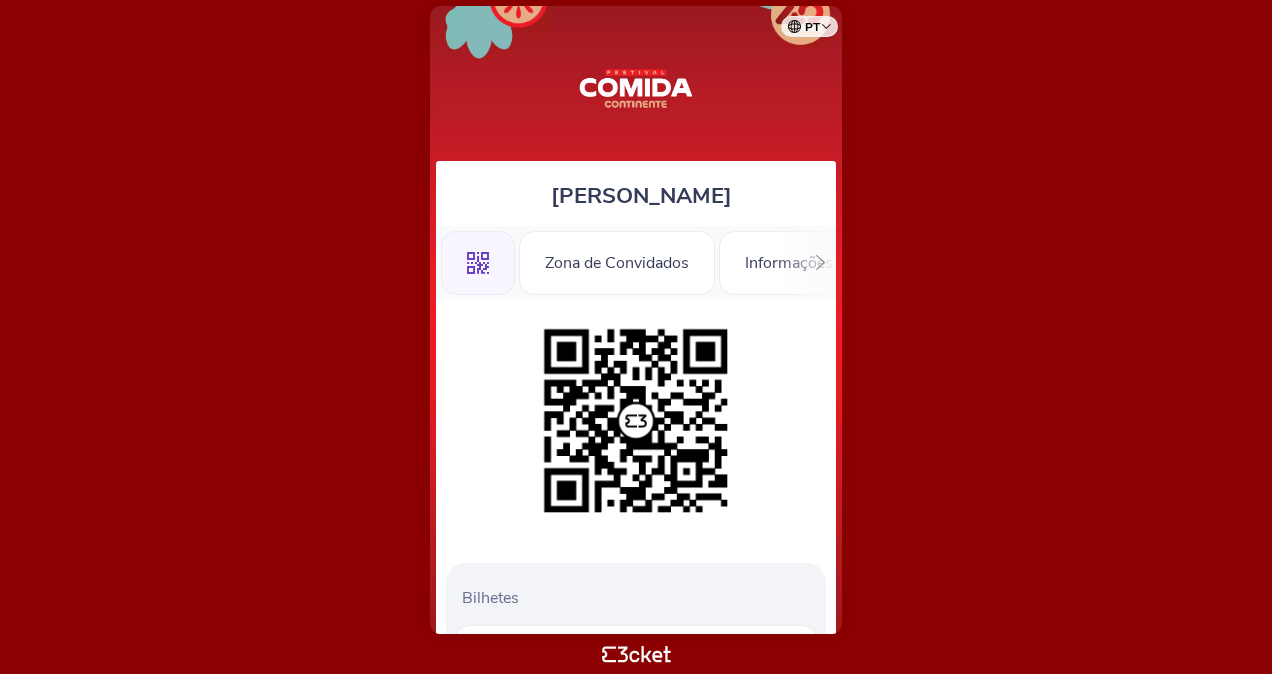 scroll, scrollTop: 0, scrollLeft: 0, axis: both 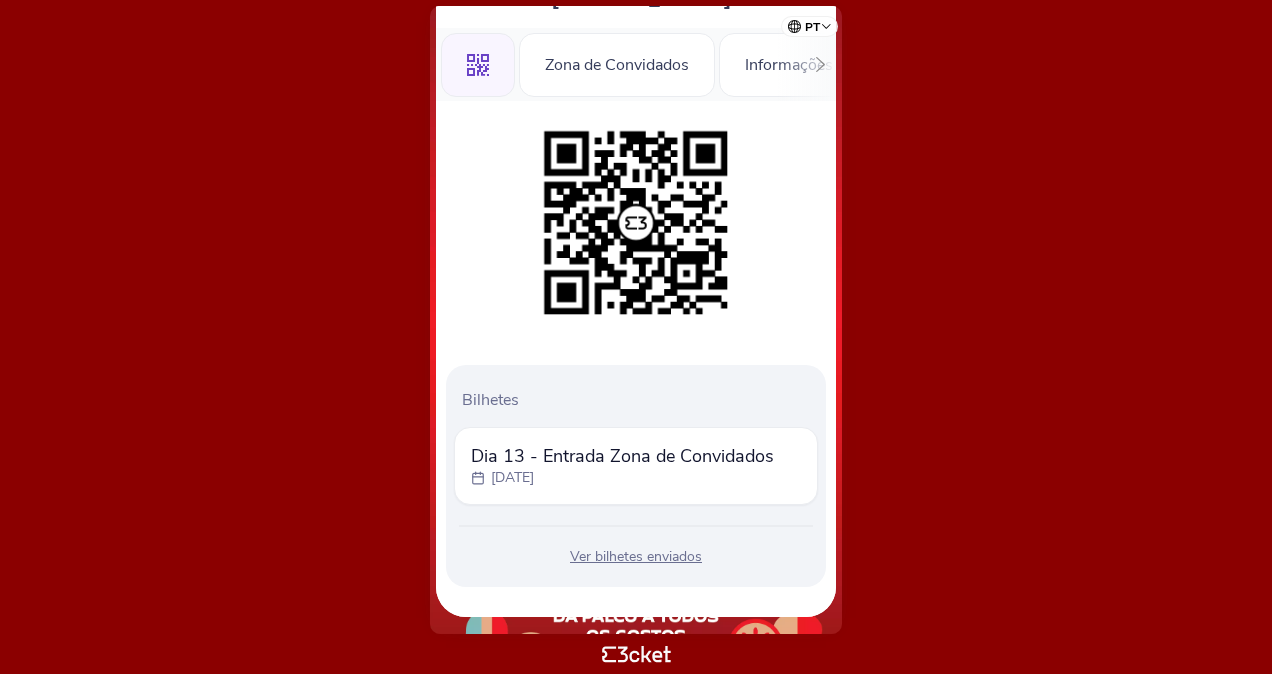 drag, startPoint x: 561, startPoint y: 582, endPoint x: 562, endPoint y: 654, distance: 72.00694 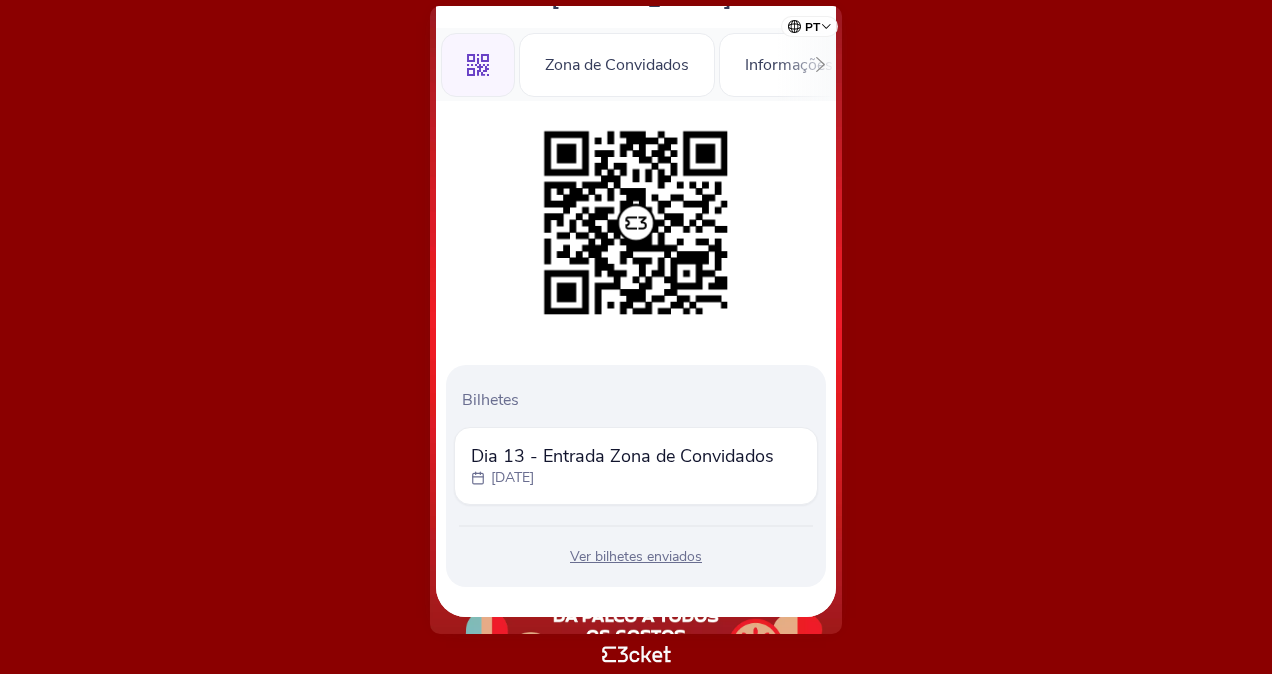 click on "Dia 13 - Entrada Zona de Convidados" at bounding box center (622, 456) 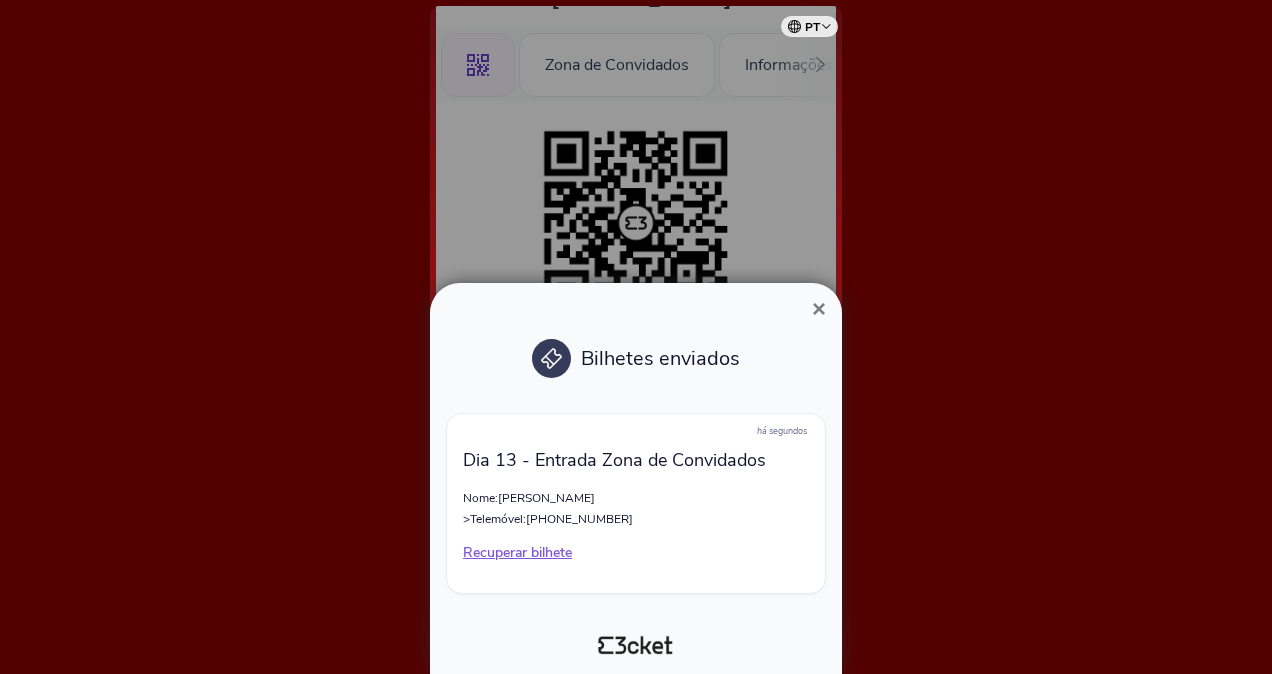click on "×" at bounding box center (819, 308) 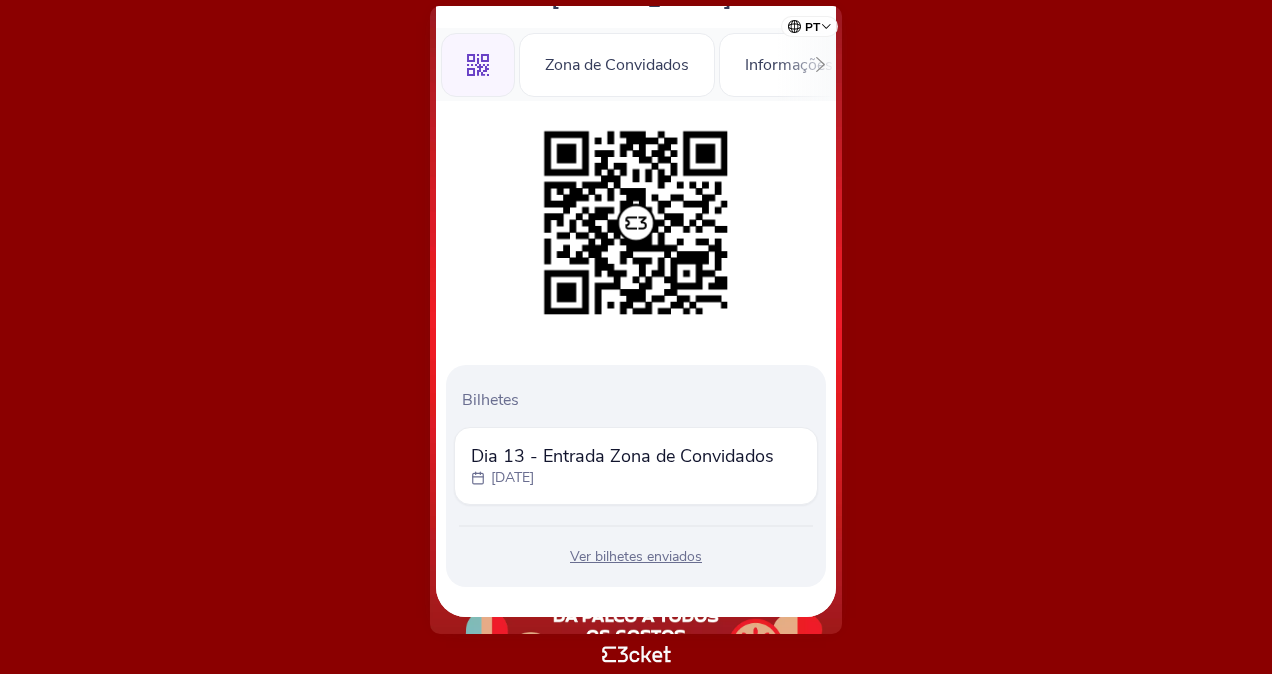 drag, startPoint x: 760, startPoint y: 550, endPoint x: 751, endPoint y: 618, distance: 68.593 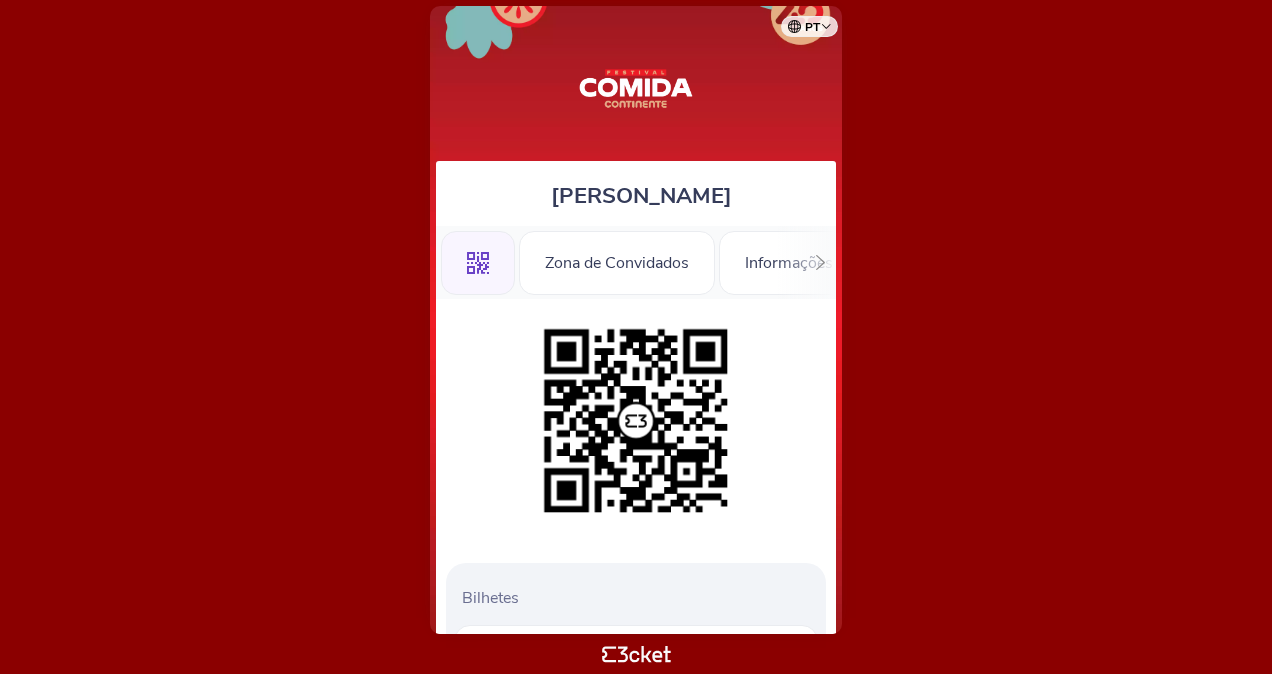 scroll, scrollTop: 0, scrollLeft: 0, axis: both 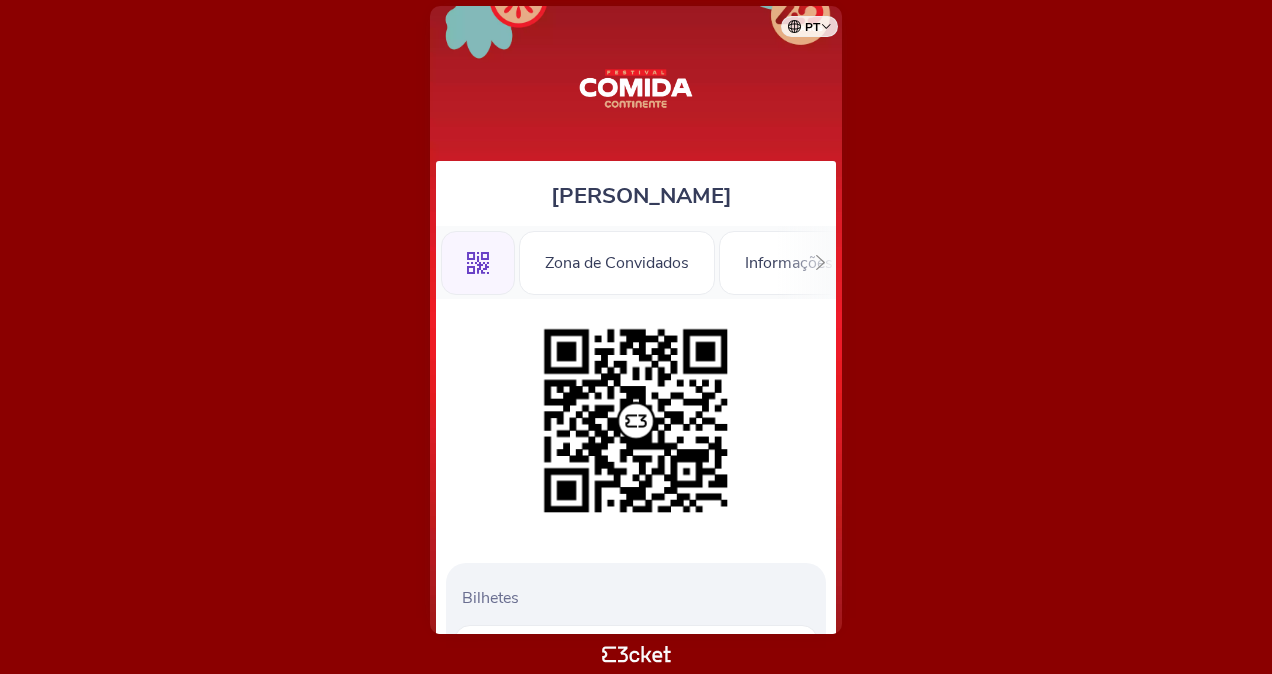 click on ".st0{fill-rule:evenodd;clip-rule:evenodd;}
Zona de Convidados
Informações" at bounding box center [636, 262] 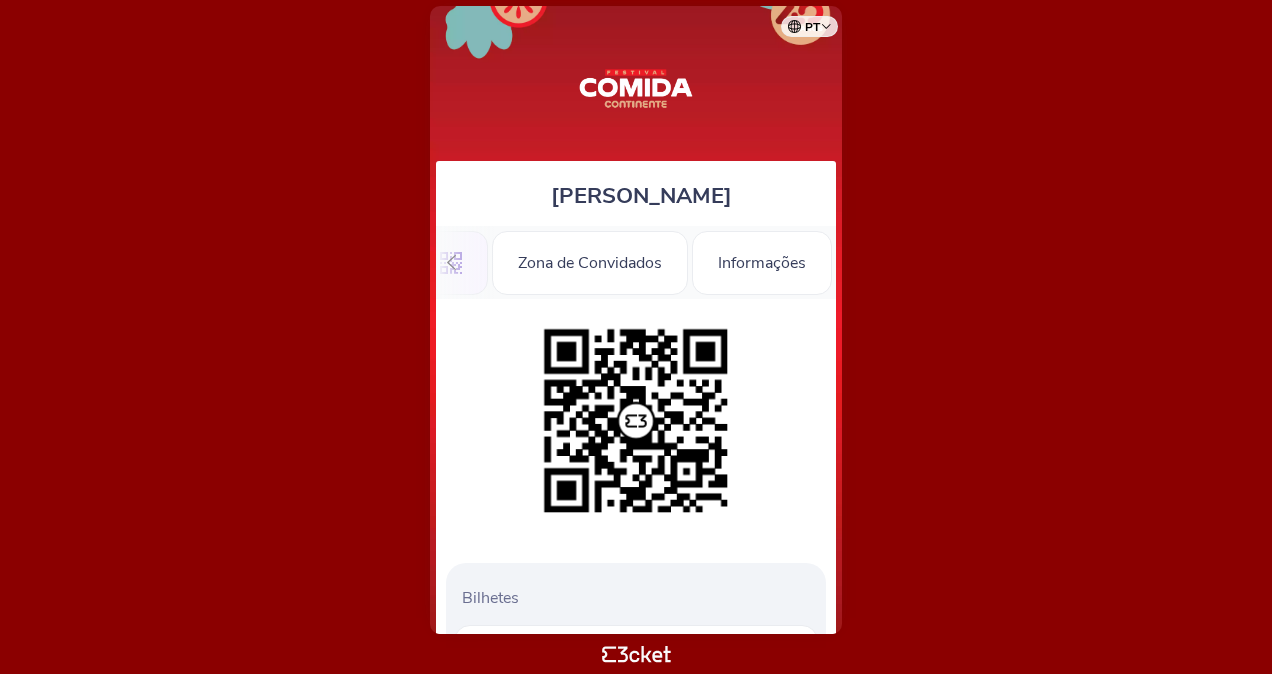 scroll, scrollTop: 0, scrollLeft: 28, axis: horizontal 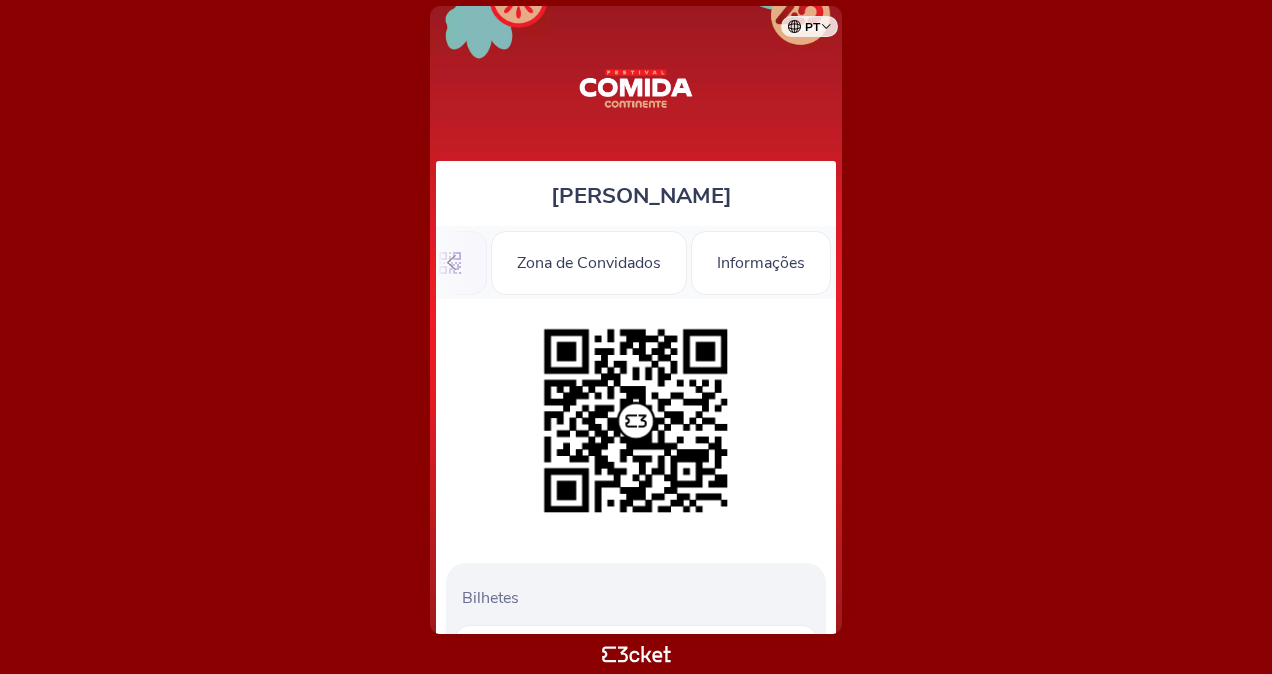 click on "pt
Português ([GEOGRAPHIC_DATA])
English
Español
Catalan
[DEMOGRAPHIC_DATA]
[PERSON_NAME]
.st0{fill-rule:evenodd;clip-rule:evenodd;}
Zona de Convidados
Informações" at bounding box center [636, 337] 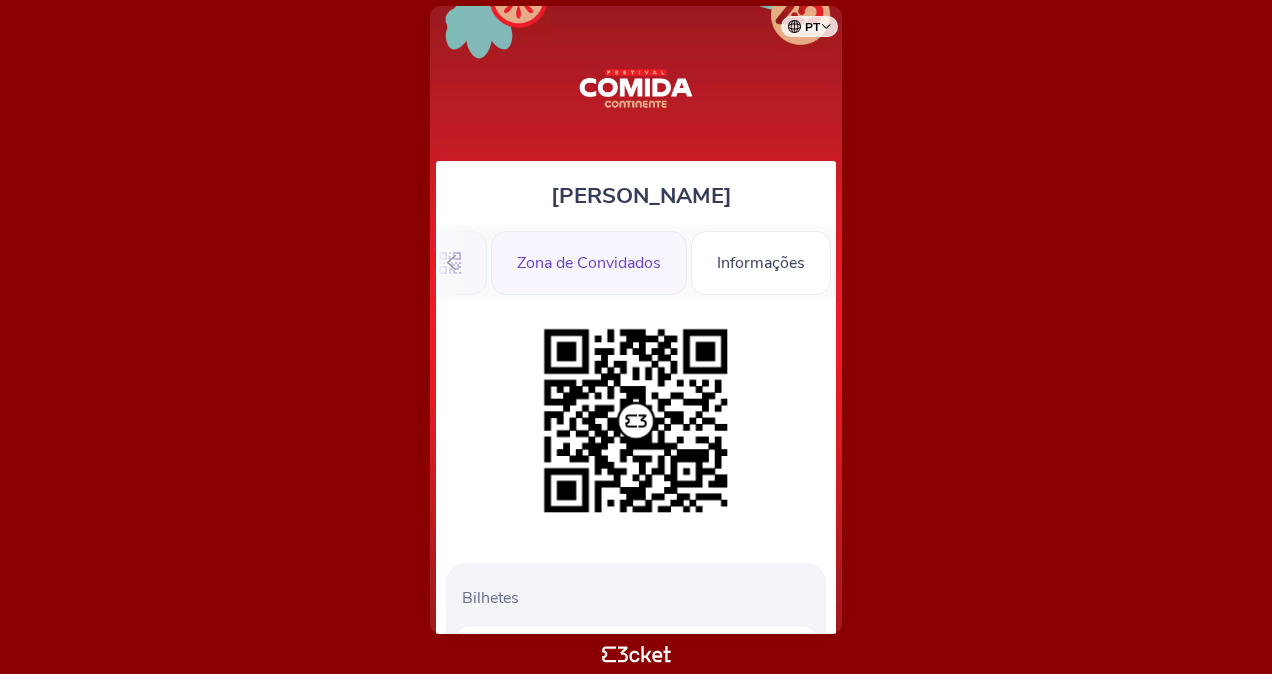 click on "Zona de Convidados" at bounding box center [589, 263] 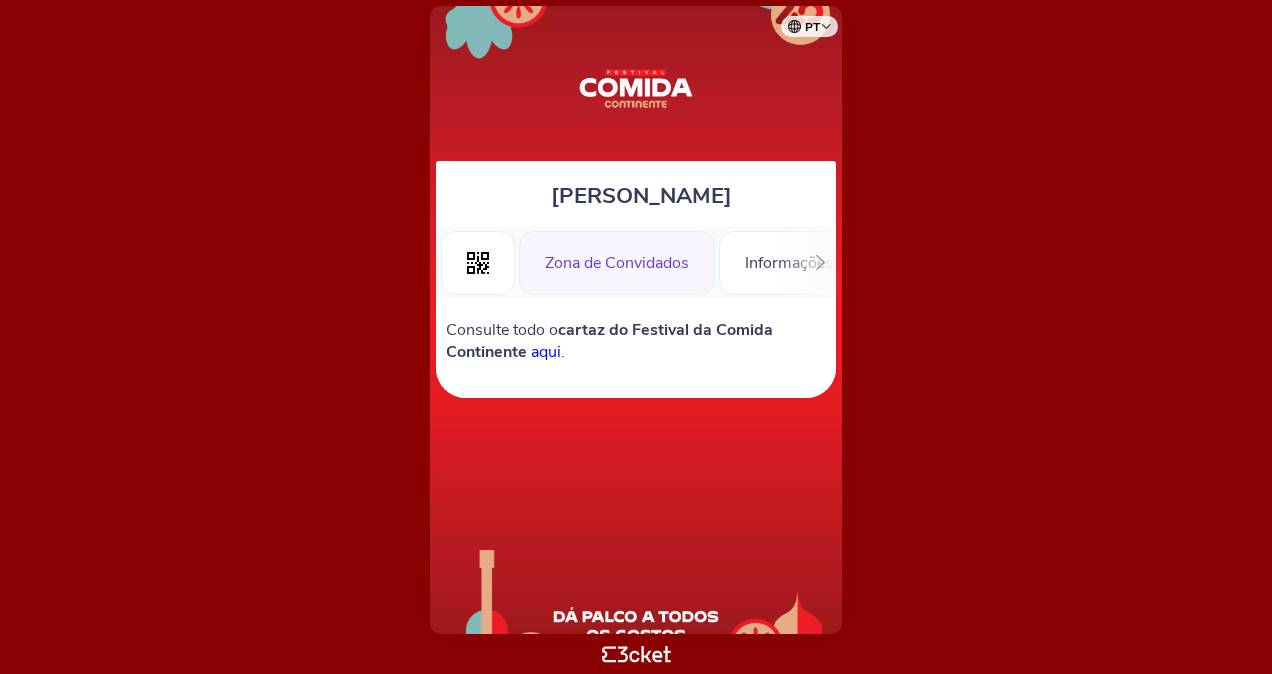 scroll, scrollTop: 0, scrollLeft: 0, axis: both 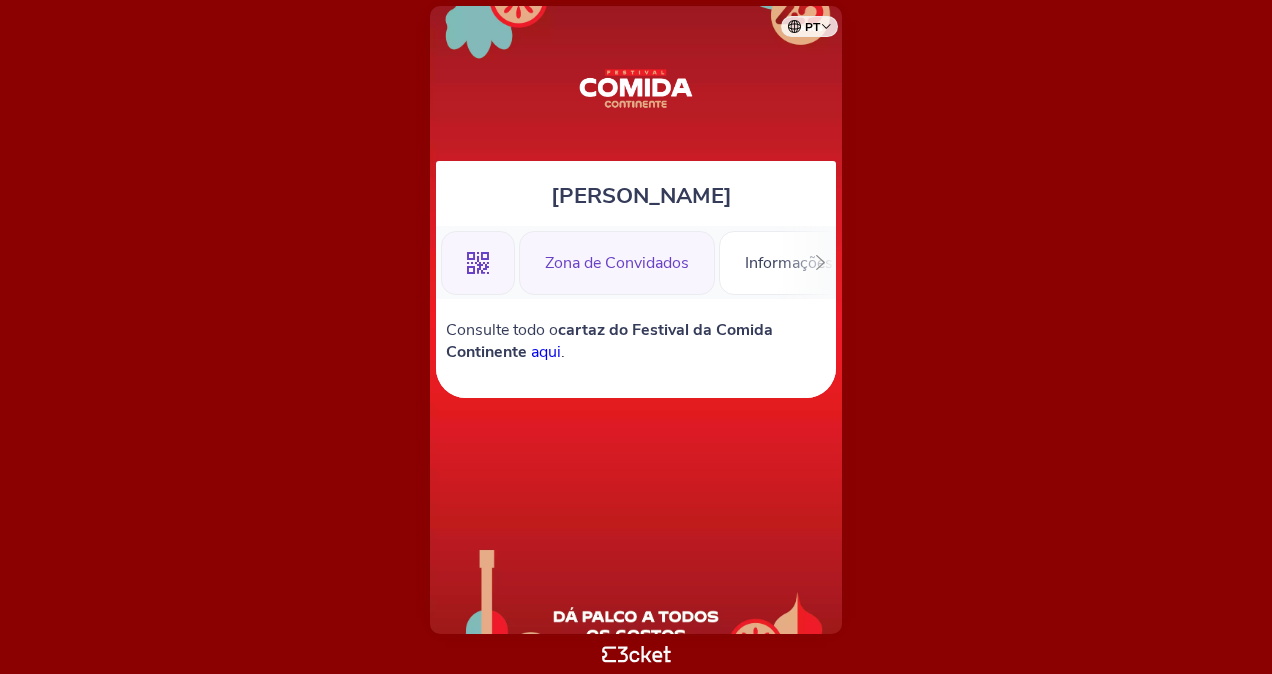 click on ".st0{fill-rule:evenodd;clip-rule:evenodd;}" at bounding box center [478, 263] 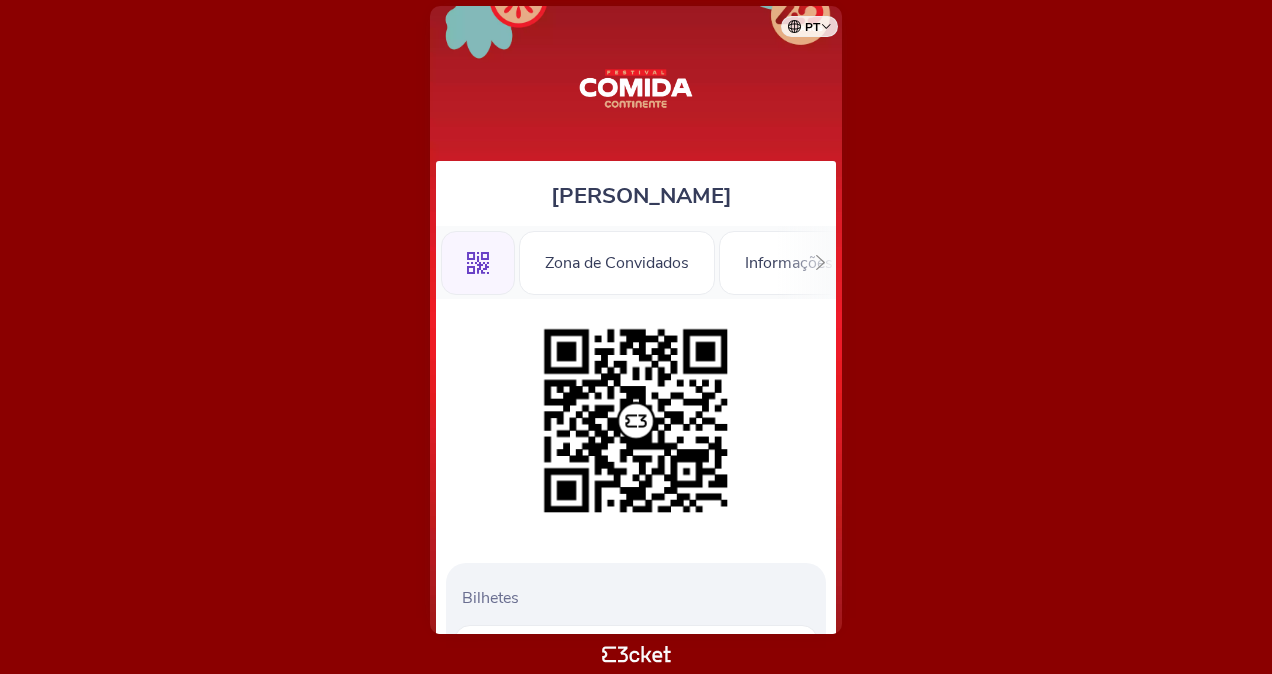 scroll, scrollTop: 0, scrollLeft: 0, axis: both 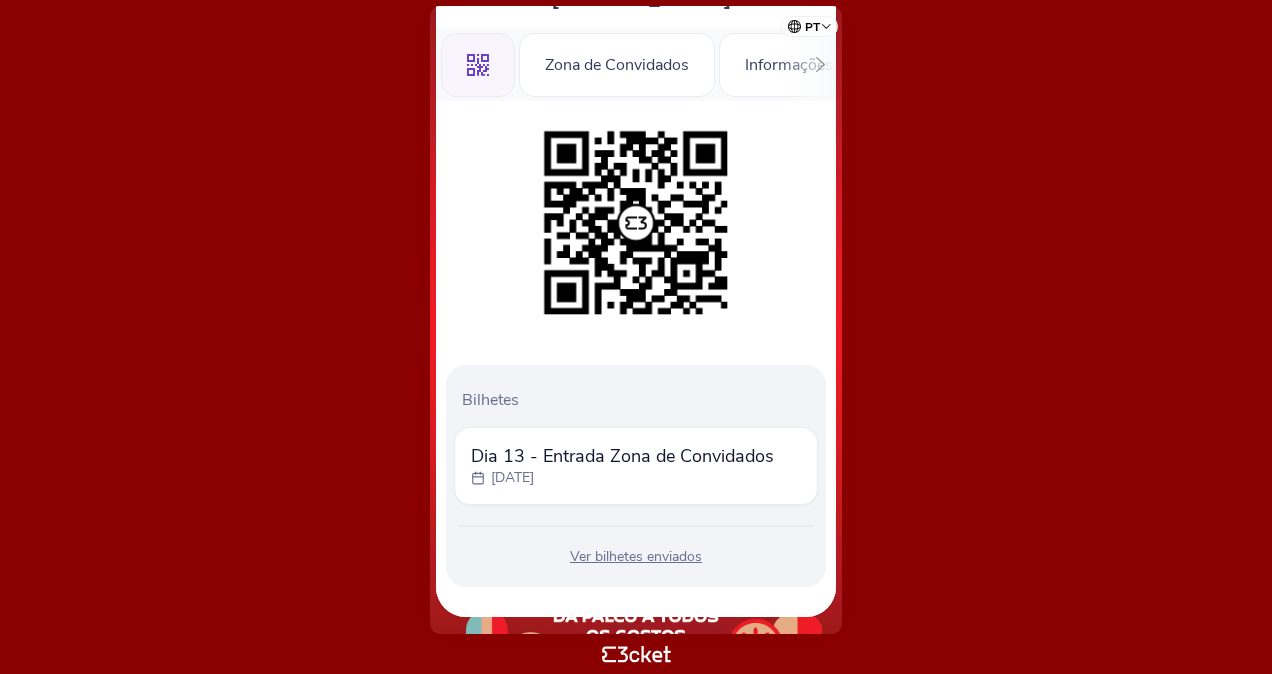 drag, startPoint x: 750, startPoint y: 573, endPoint x: 726, endPoint y: 647, distance: 77.7946 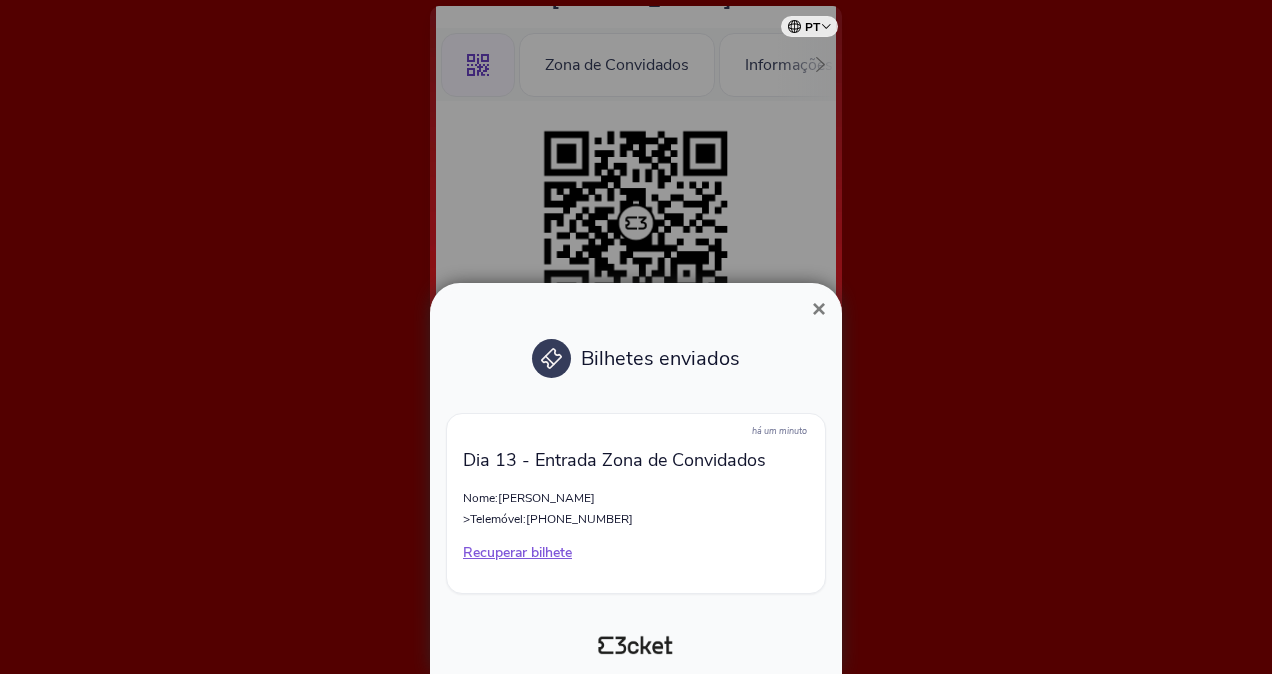 click on "há um minuto
Dia 13 - Entrada Zona de Convidados
Nome:  Susana Faria Abreu   >Telemóvel:  +351936428884
Recuperar bilhete" at bounding box center [636, 503] 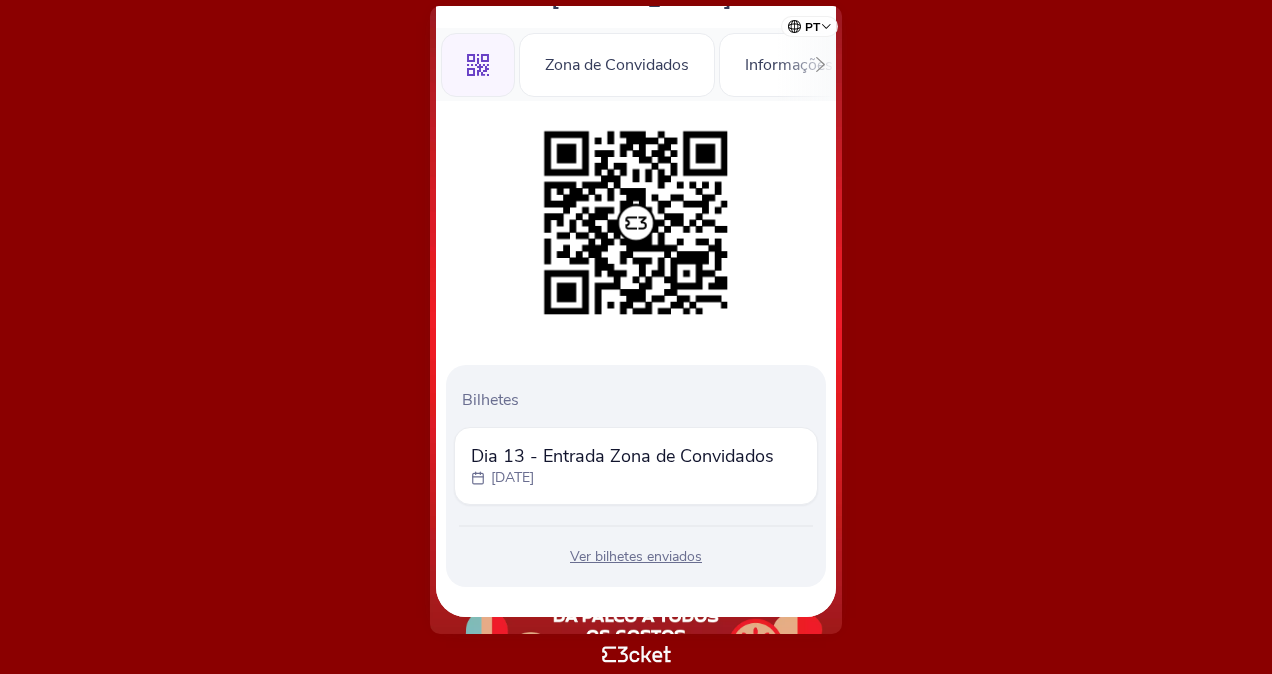 click 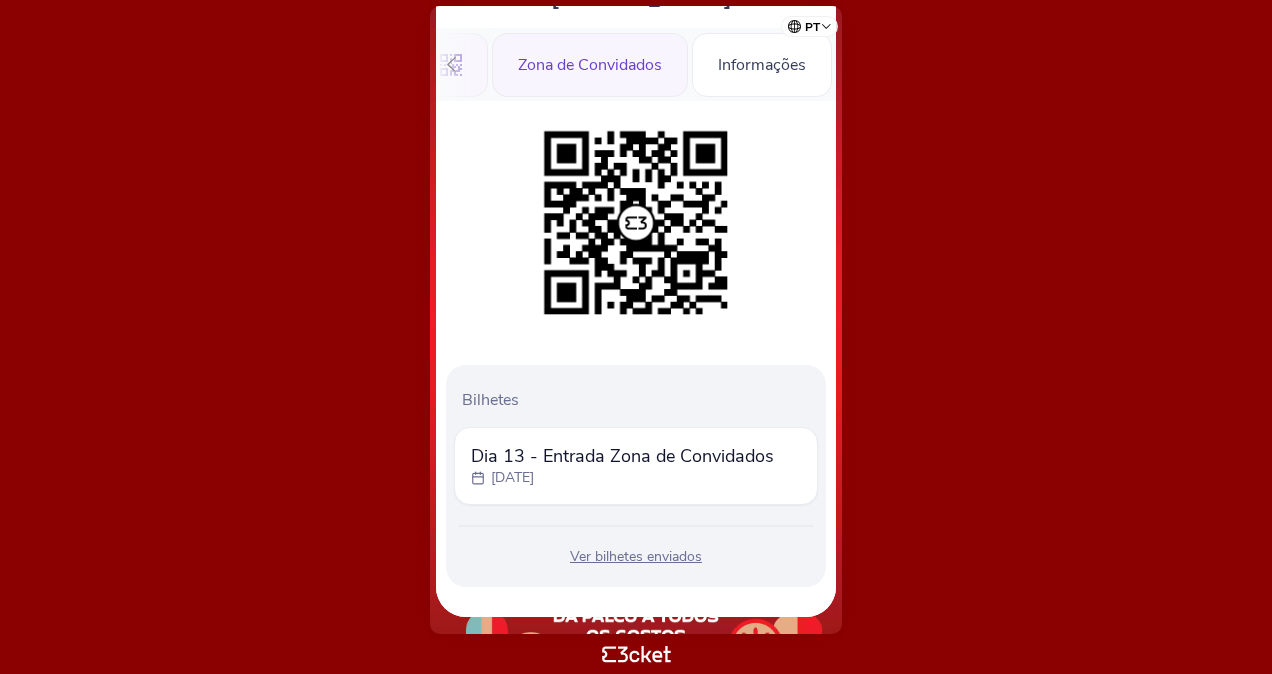 scroll, scrollTop: 0, scrollLeft: 28, axis: horizontal 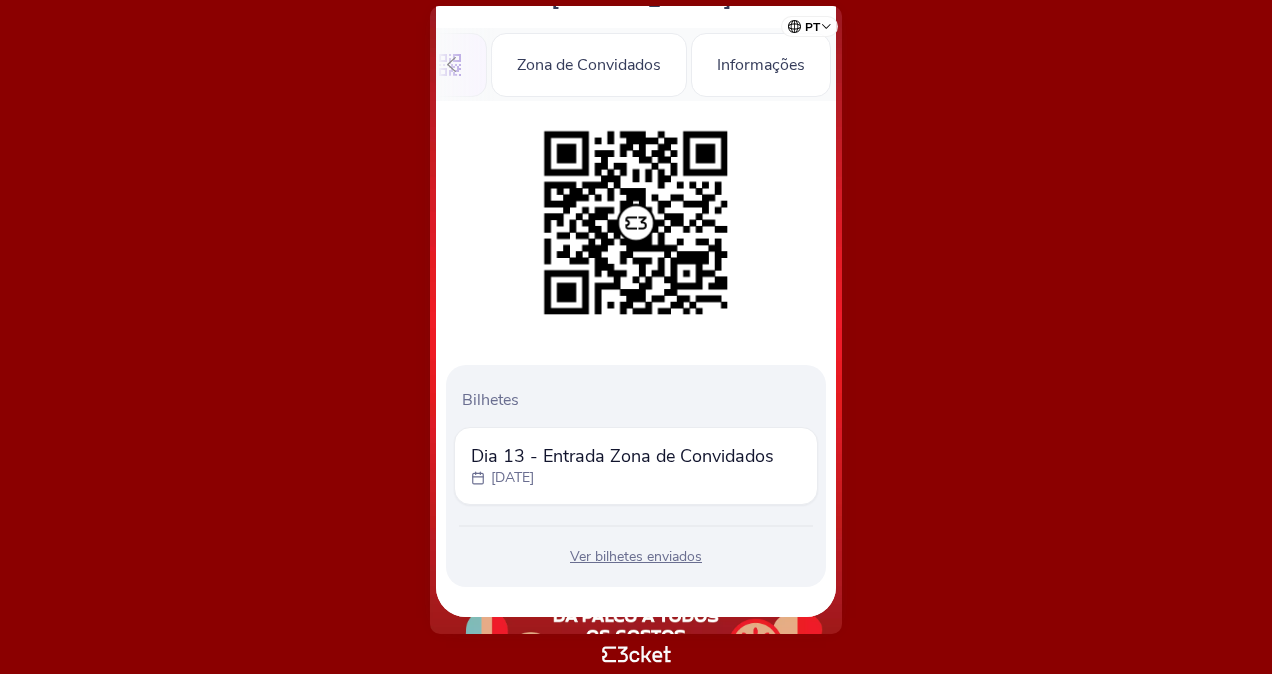 click 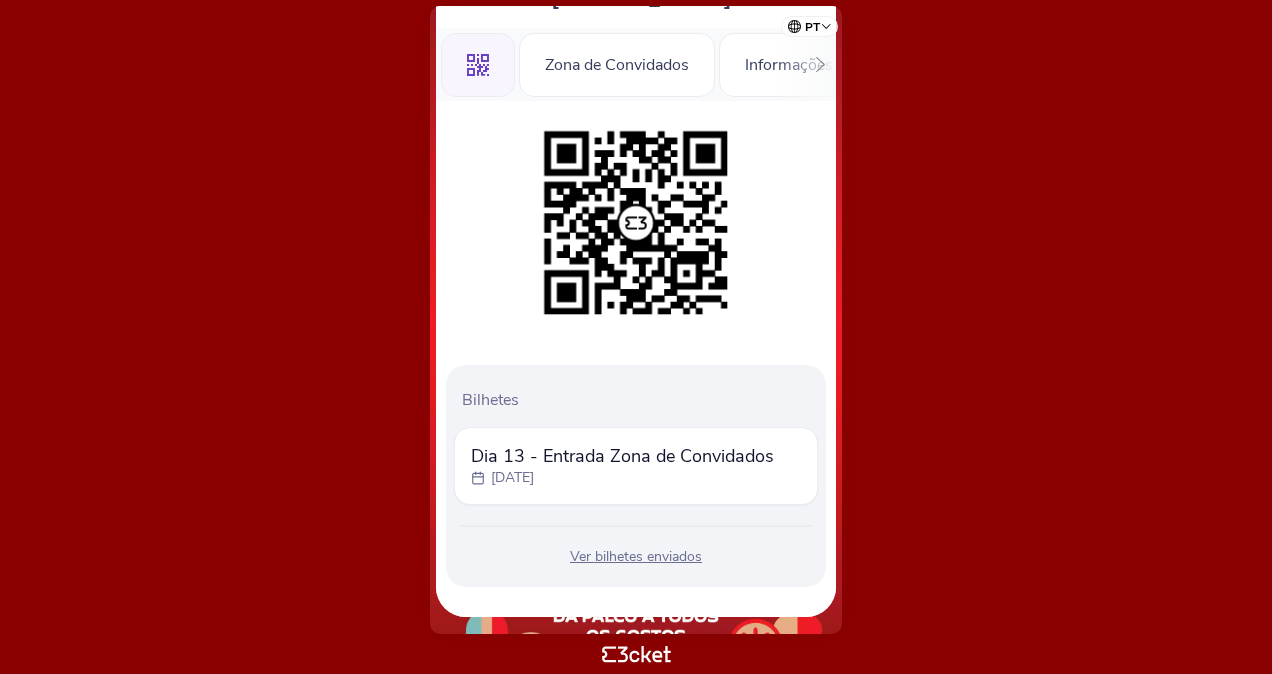 scroll, scrollTop: 0, scrollLeft: 0, axis: both 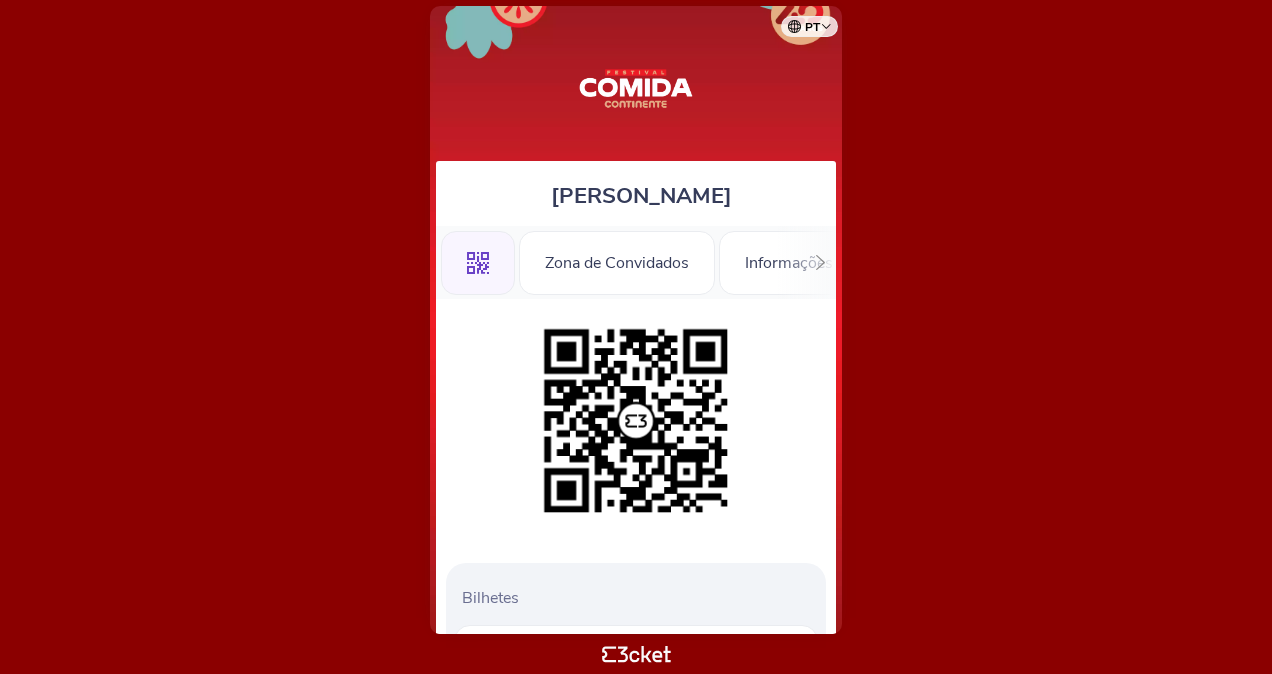 click on ".st0{fill-rule:evenodd;clip-rule:evenodd;}
Zona de Convidados
Informações" at bounding box center (636, 262) 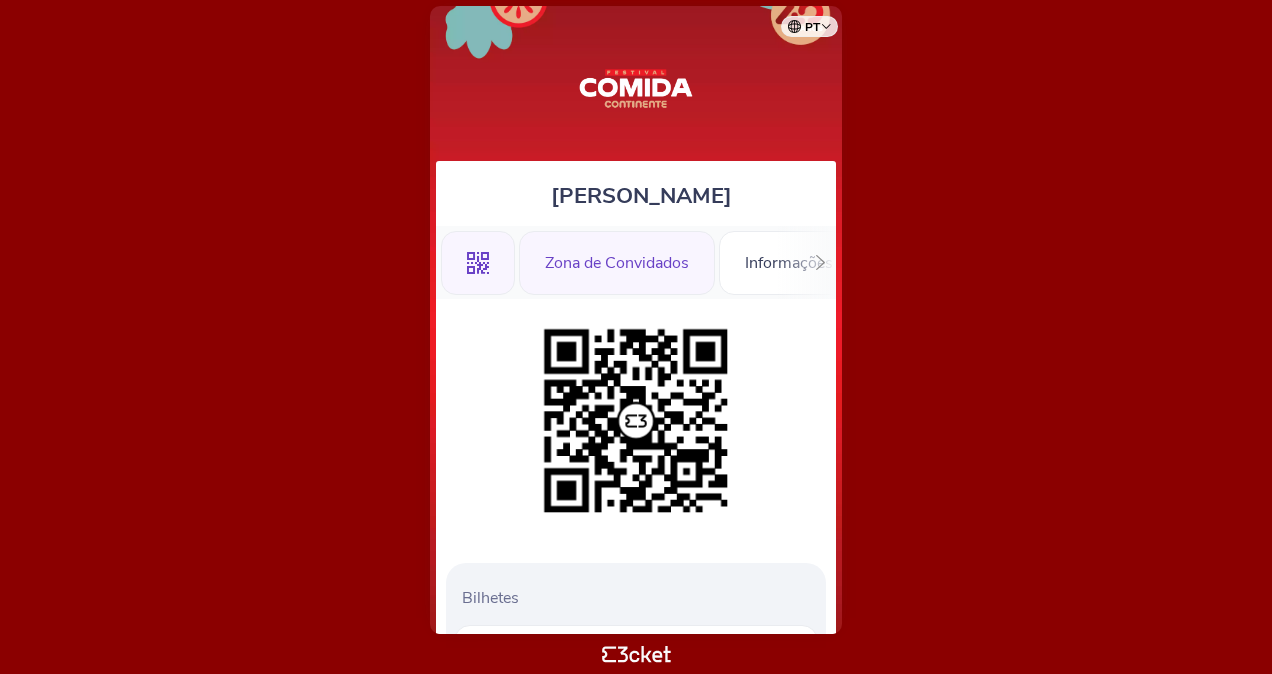click on "Zona de Convidados" at bounding box center (617, 263) 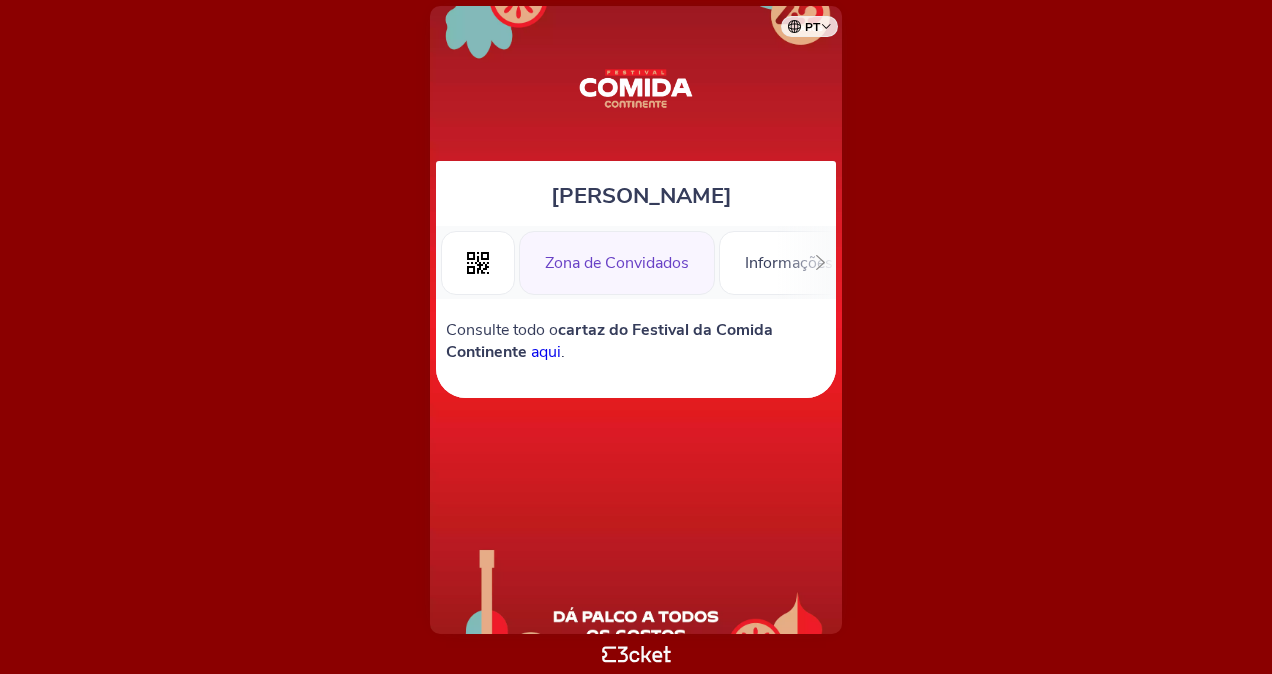 scroll, scrollTop: 0, scrollLeft: 0, axis: both 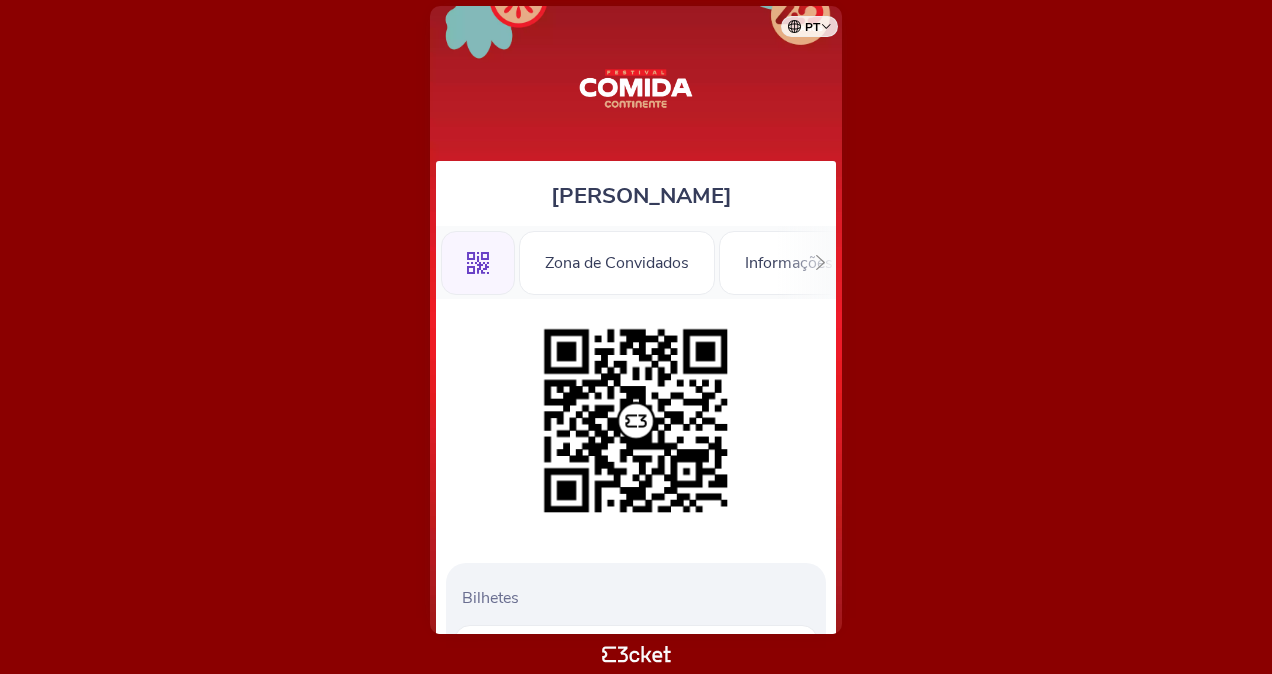 drag, startPoint x: 1271, startPoint y: 208, endPoint x: 1186, endPoint y: 336, distance: 153.6522 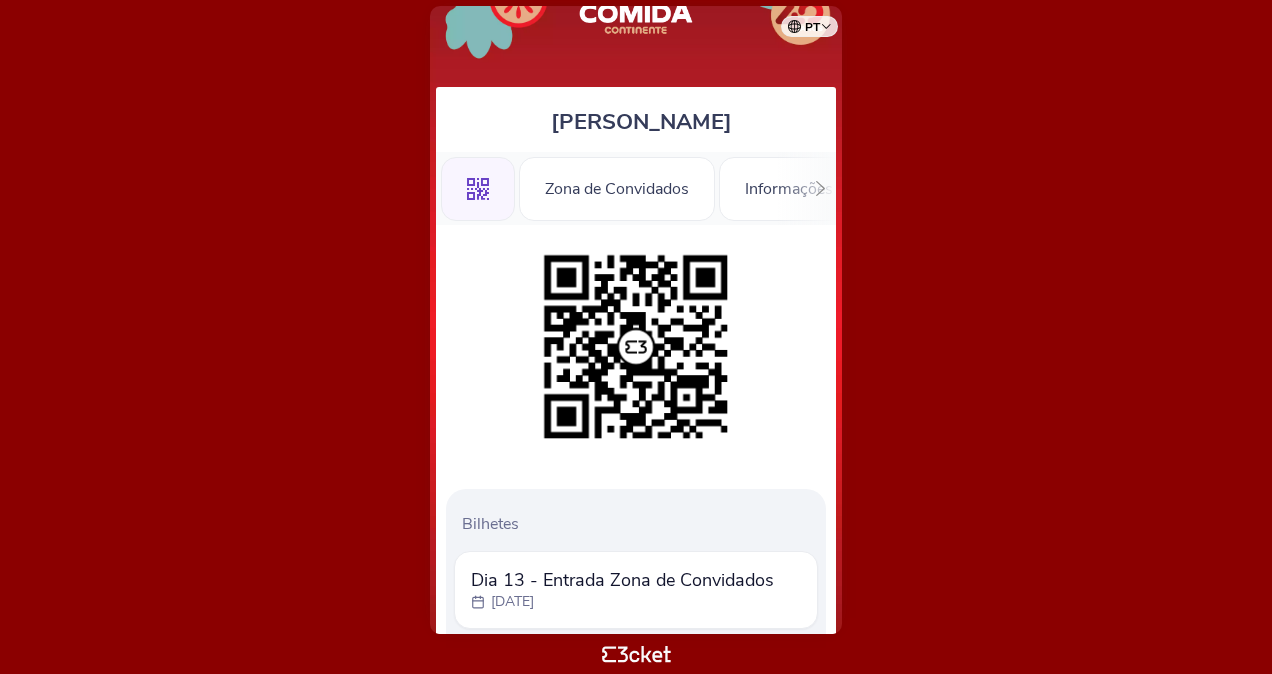 scroll, scrollTop: 198, scrollLeft: 0, axis: vertical 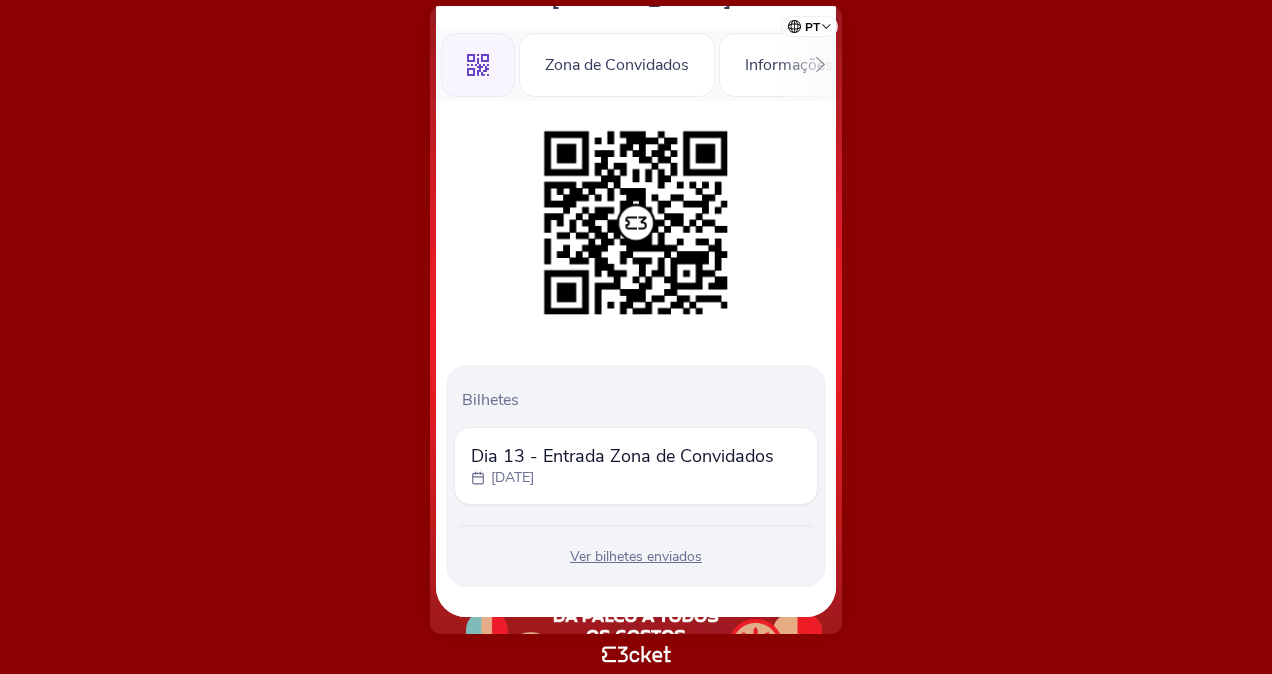 drag, startPoint x: 675, startPoint y: 193, endPoint x: 694, endPoint y: 648, distance: 455.39655 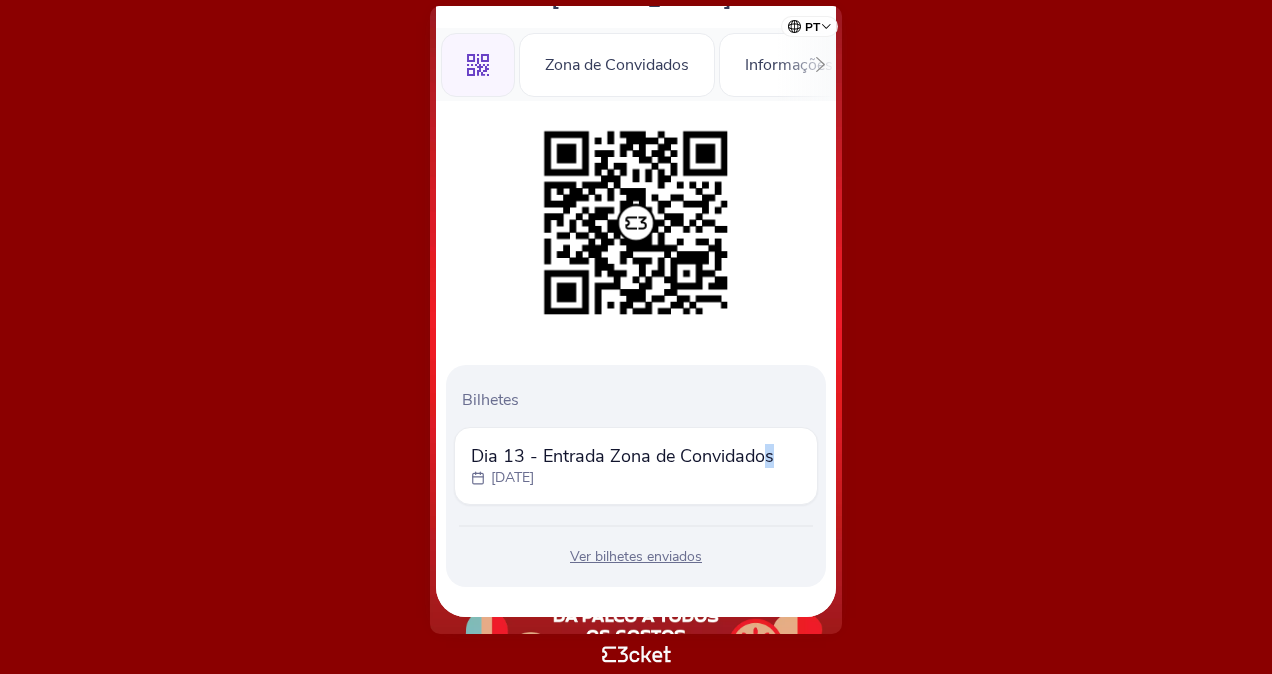click on "Dia 13 - Entrada Zona de Convidados" at bounding box center (622, 456) 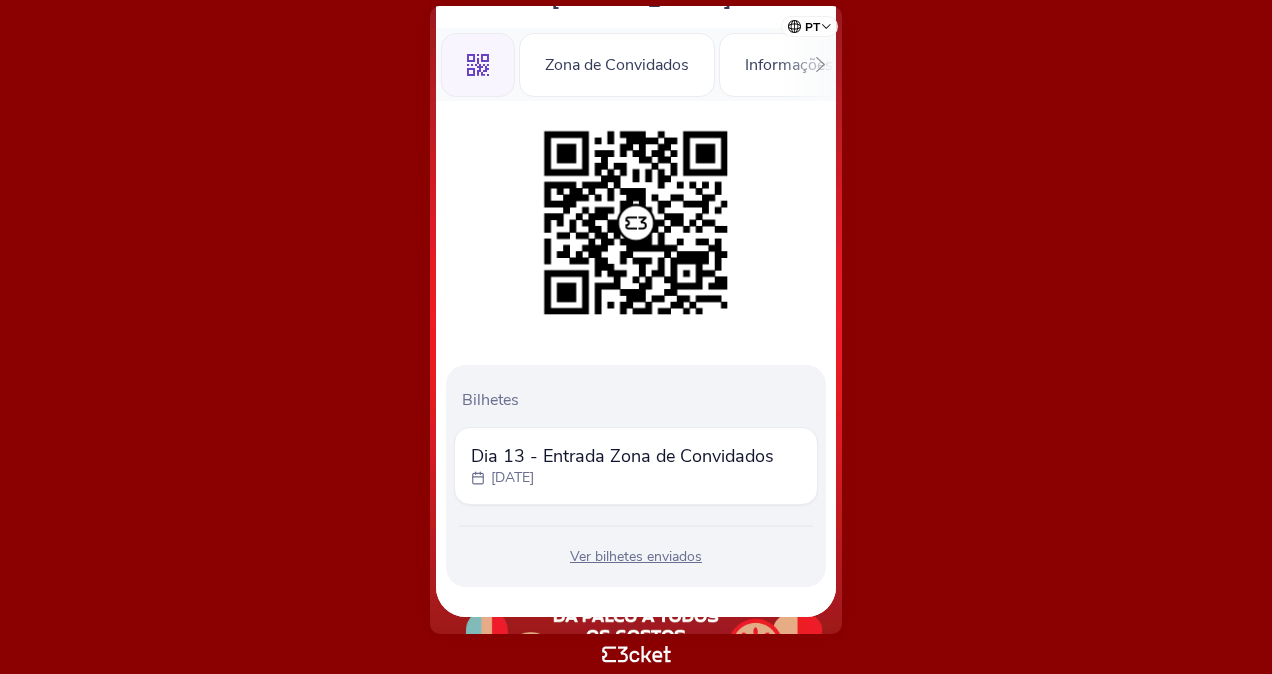 click on "[DATE]" at bounding box center [622, 478] 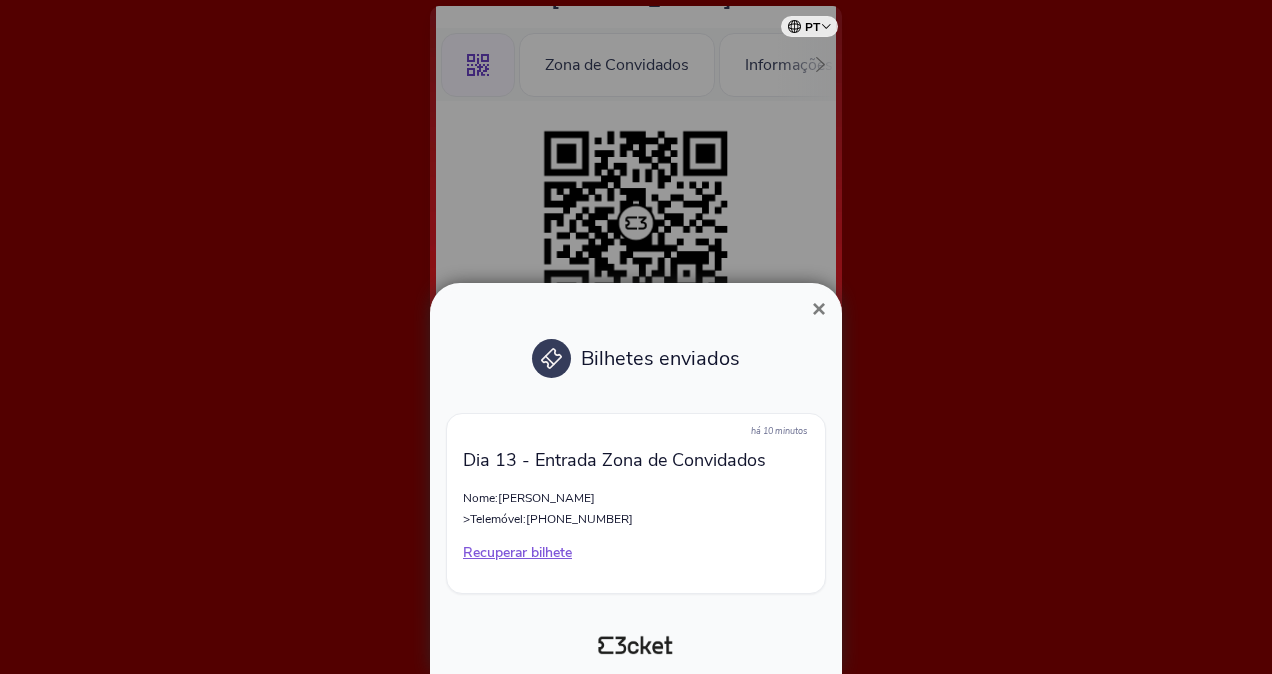 click on "Recuperar bilhete" at bounding box center (636, 553) 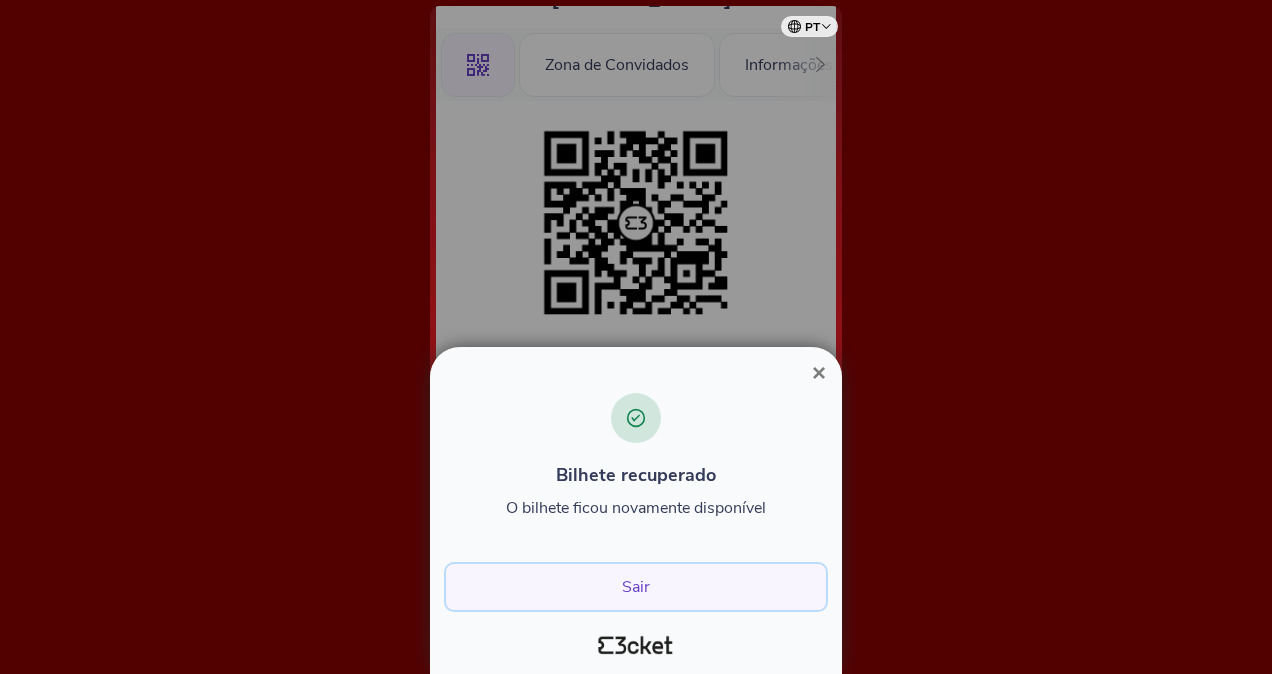 click on "Sair" at bounding box center (636, 587) 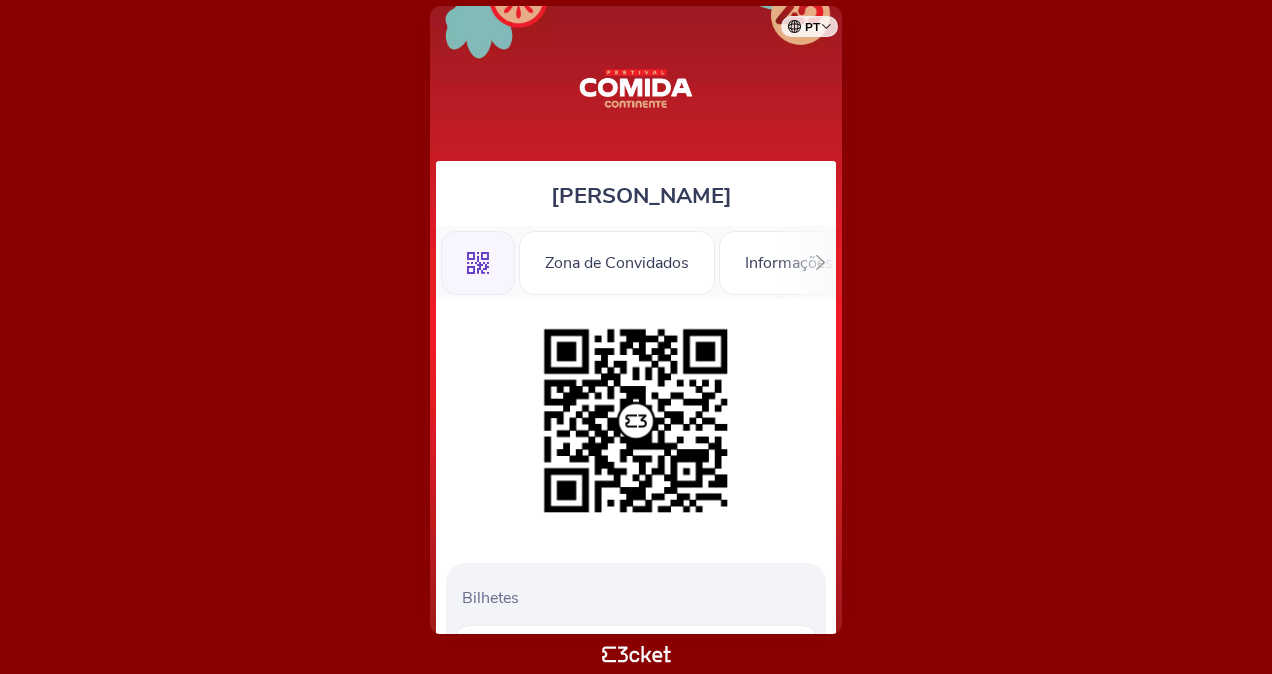 scroll, scrollTop: 0, scrollLeft: 0, axis: both 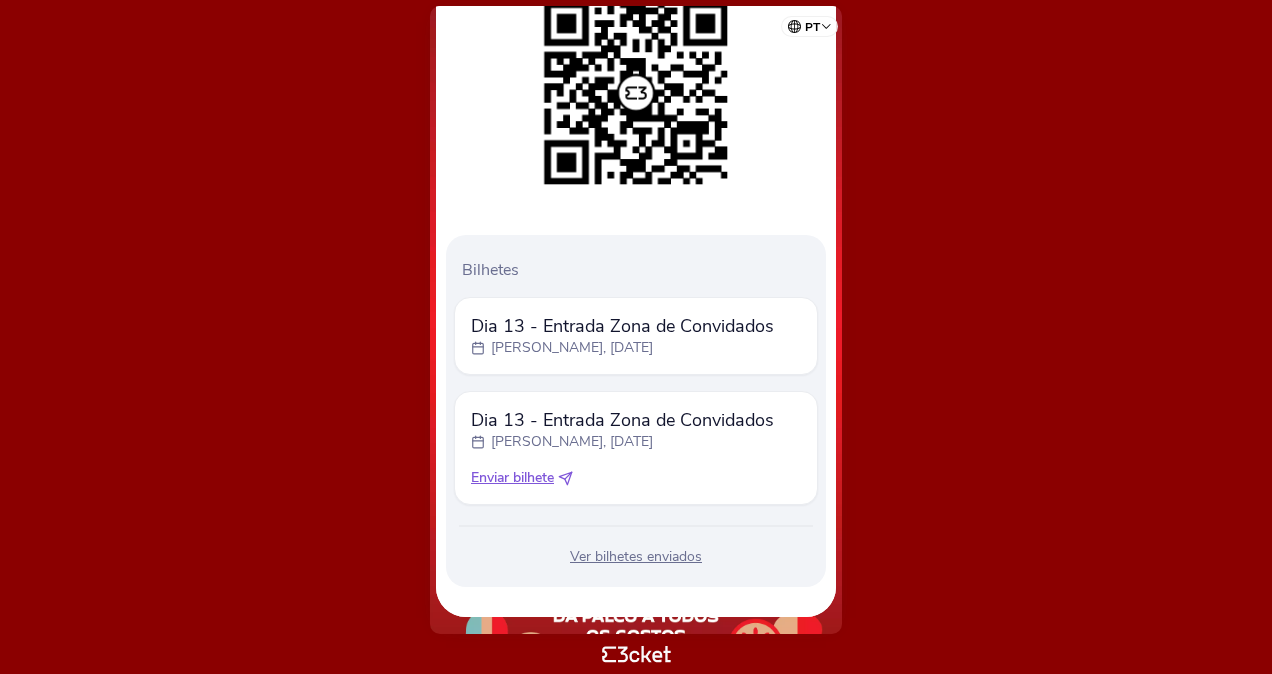 drag, startPoint x: 761, startPoint y: 524, endPoint x: 750, endPoint y: 586, distance: 62.968246 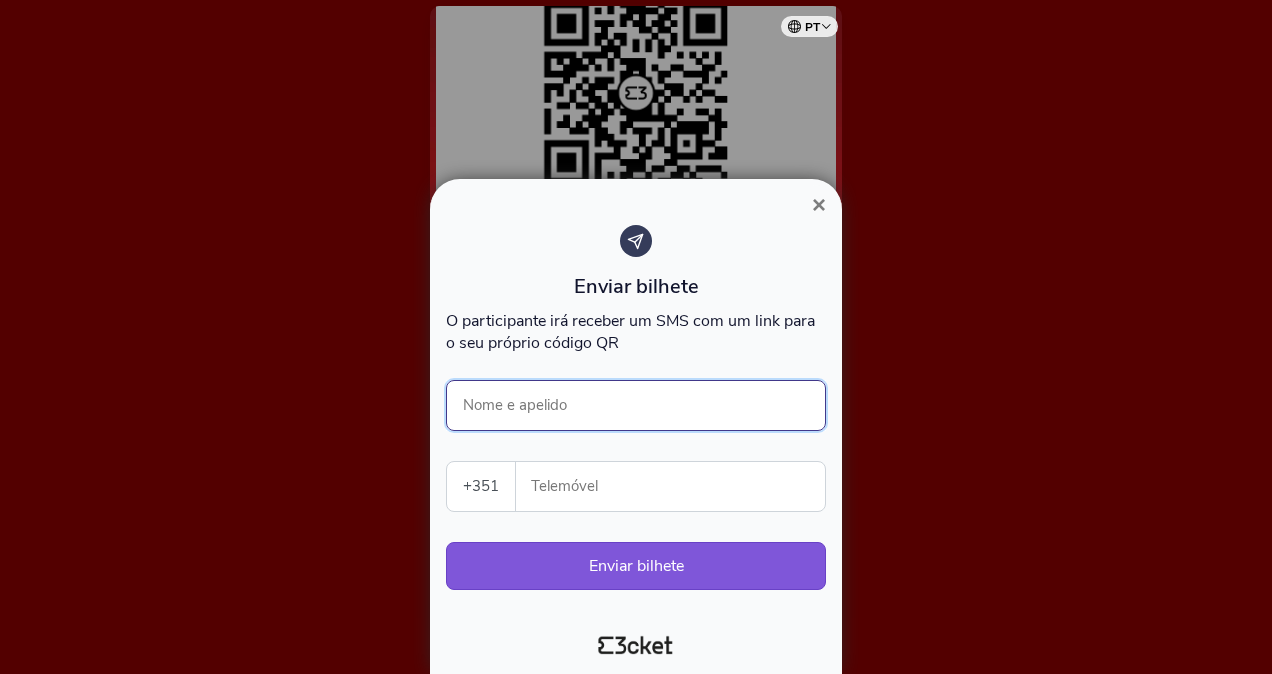 click on "Nome e apelido" at bounding box center [636, 405] 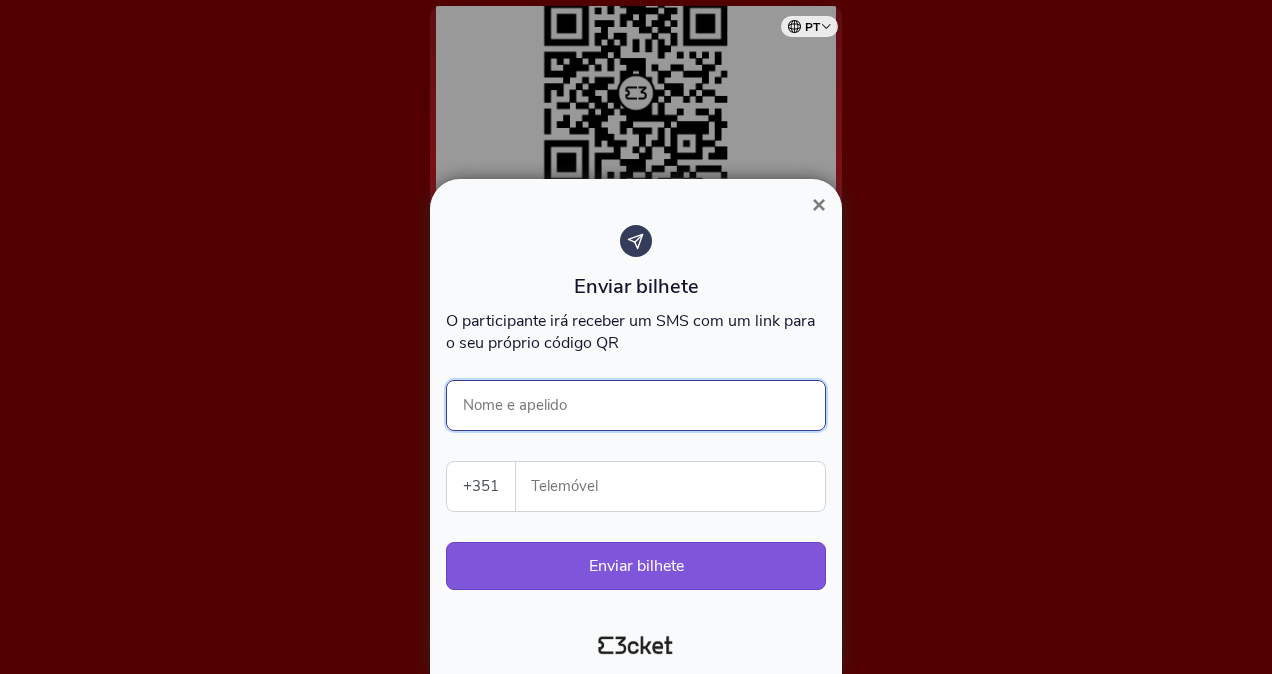 type on "j" 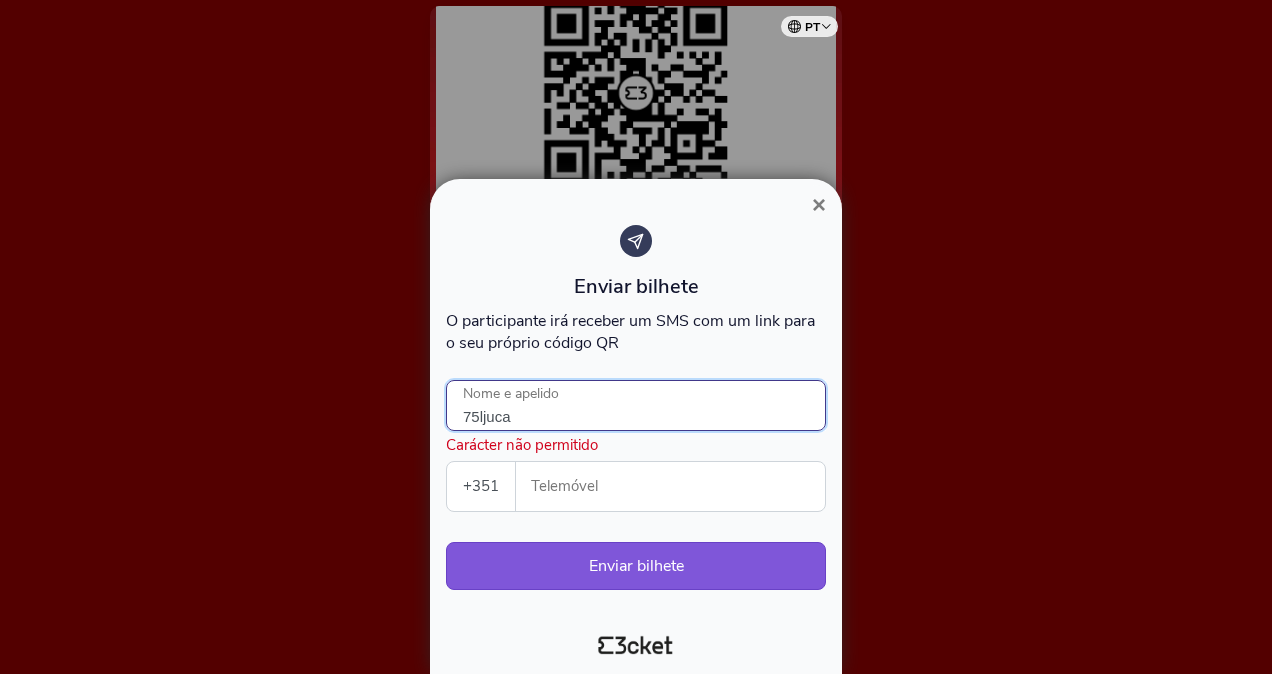 type on "75ljucas" 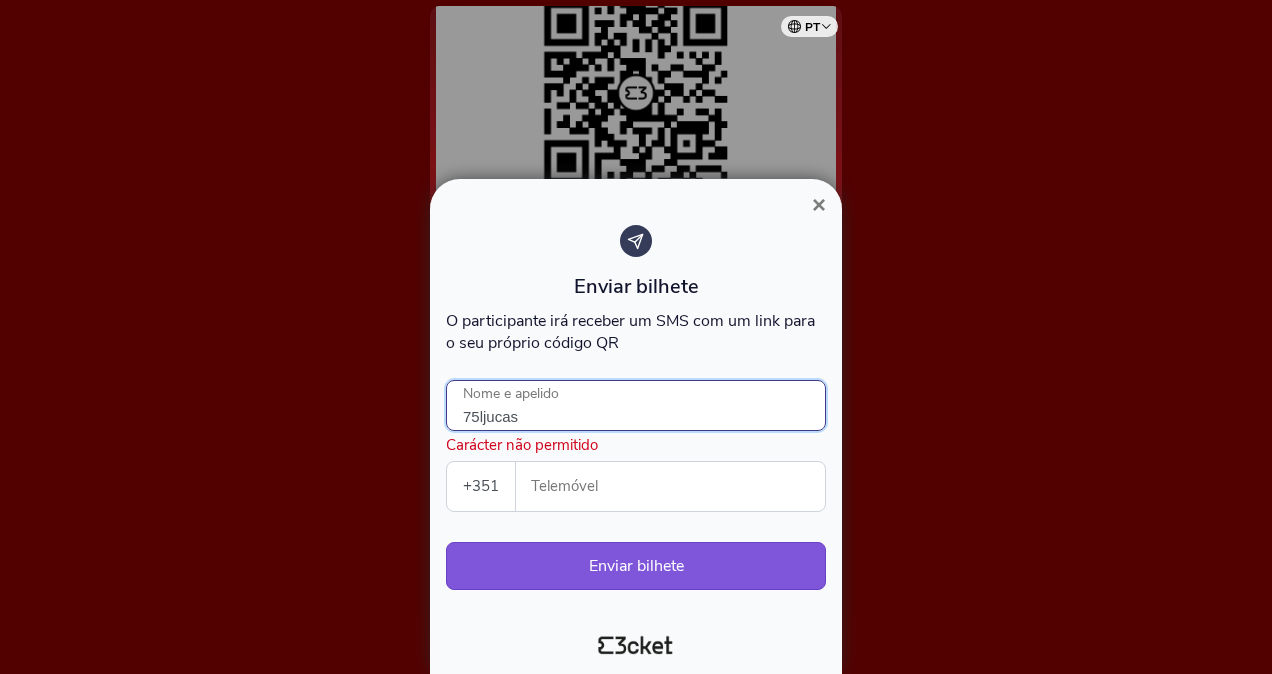 drag, startPoint x: 586, startPoint y: 420, endPoint x: 390, endPoint y: 409, distance: 196.30843 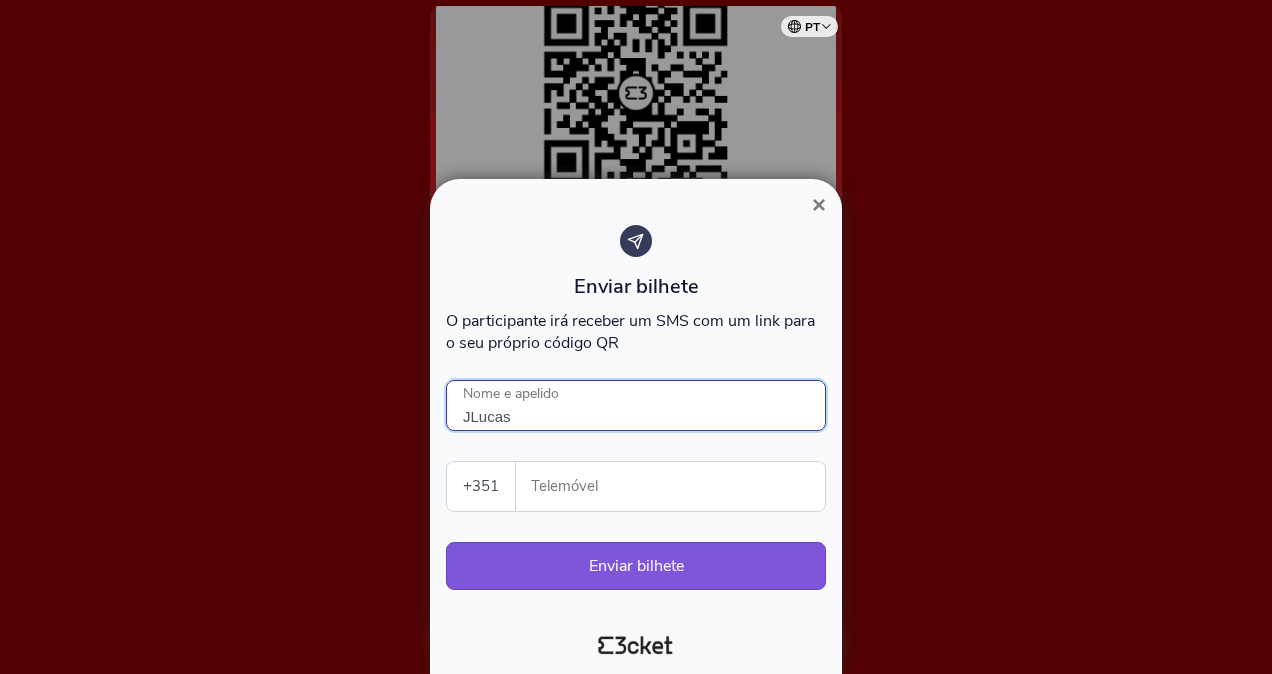 click on "JLucas" at bounding box center (636, 405) 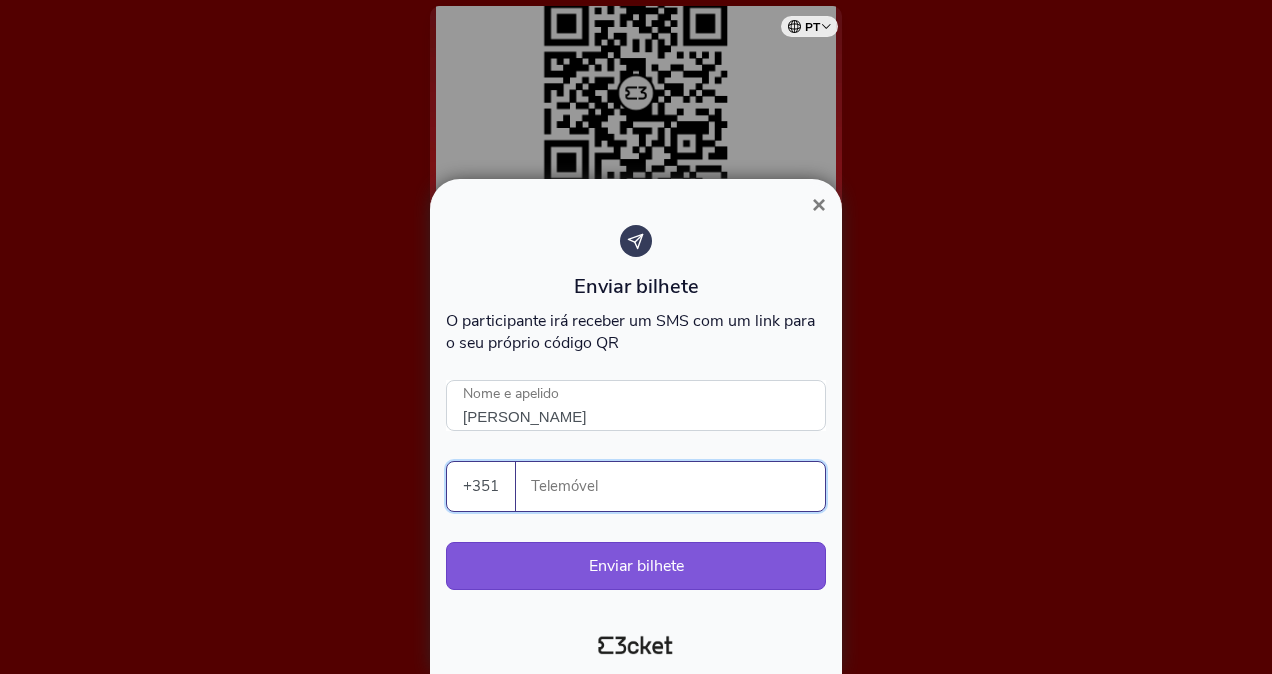 click on "Telemóvel" at bounding box center (678, 486) 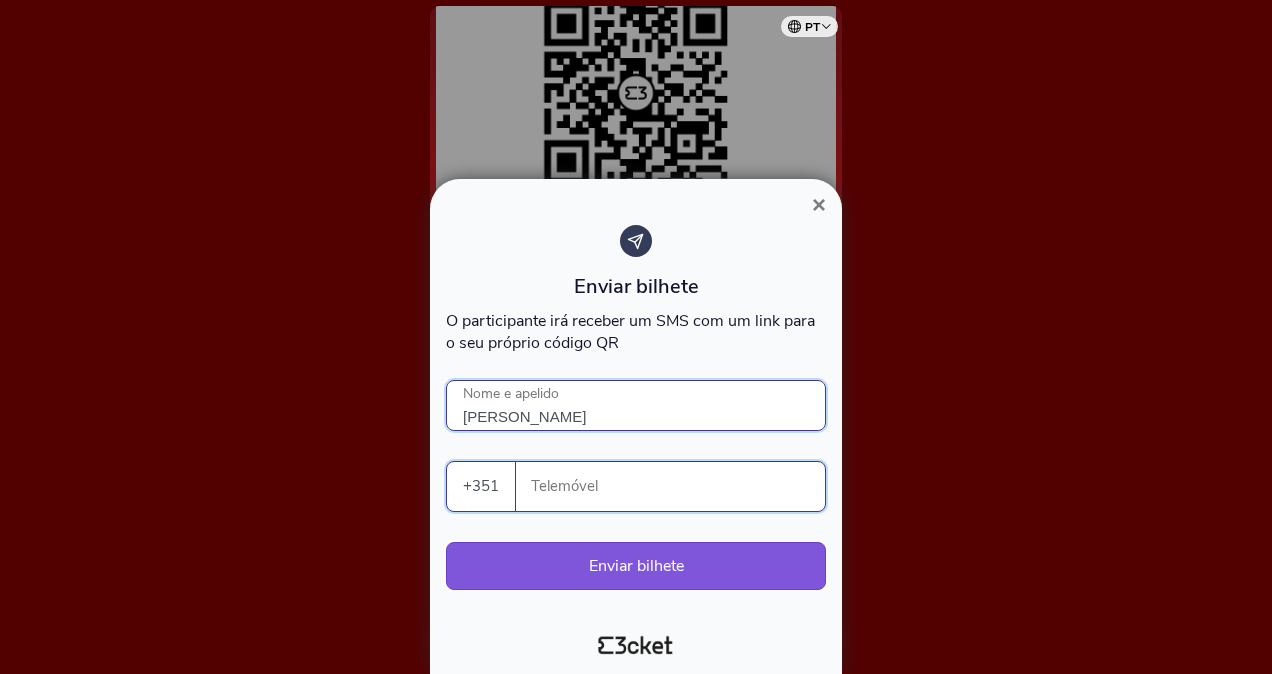 click on "J.Lucas" at bounding box center (636, 405) 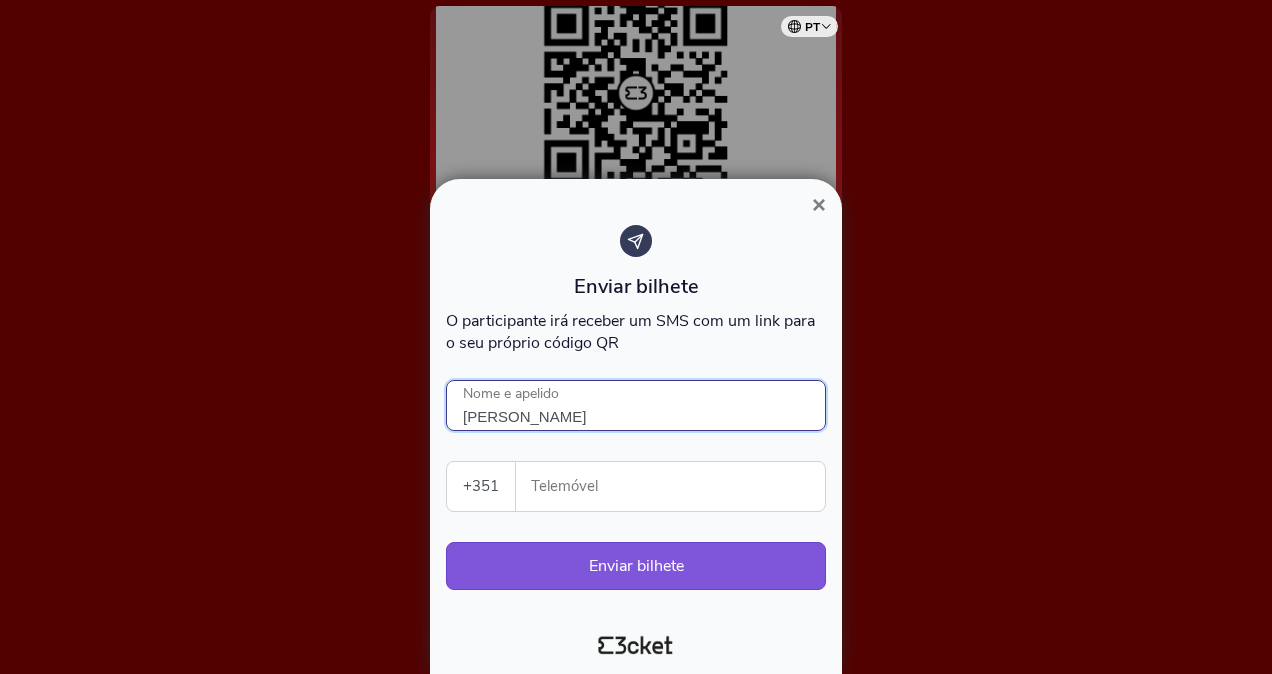 type on "Josué Lucas" 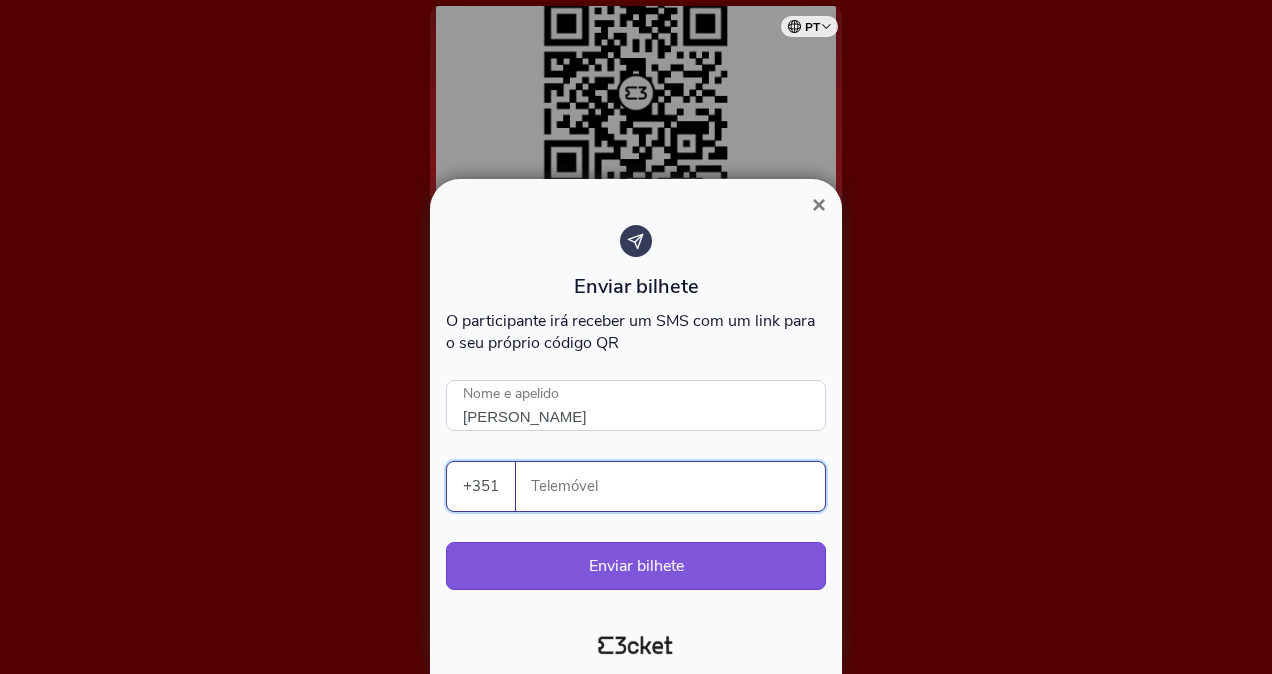 click on "Telemóvel" at bounding box center [678, 486] 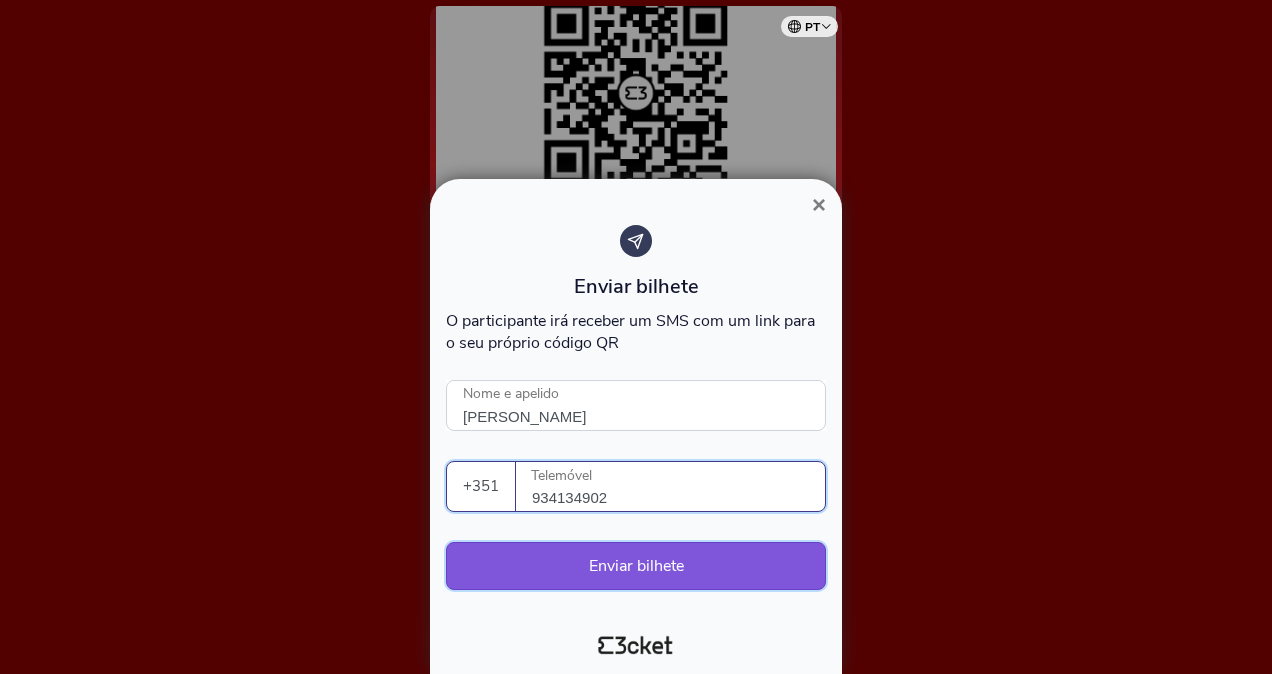 type on "934134902" 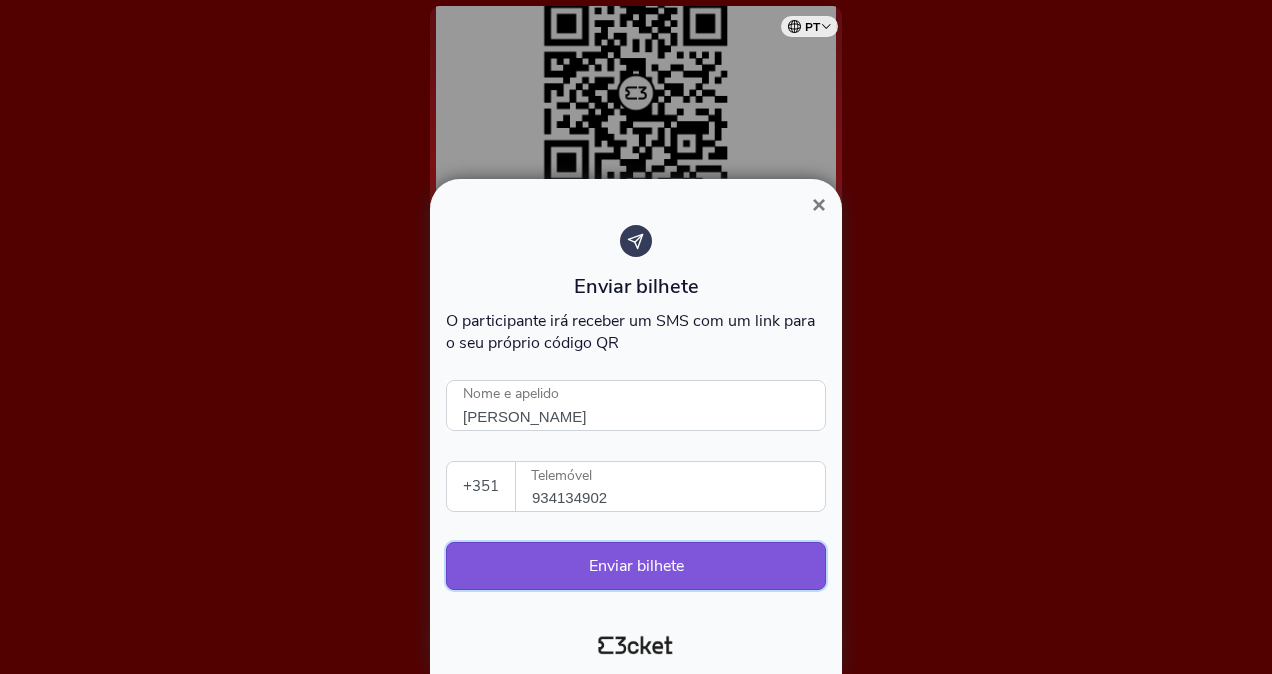 click on "Enviar bilhete" at bounding box center [636, 566] 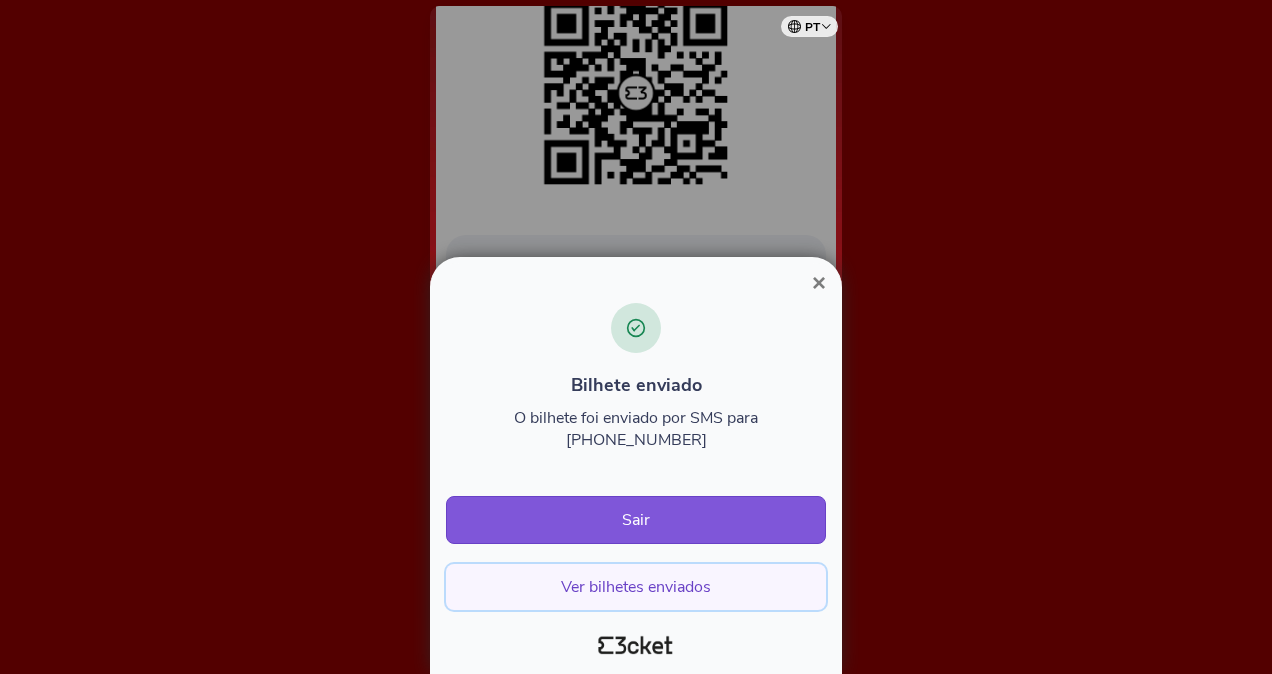 click on "Ver bilhetes enviados" at bounding box center (636, 587) 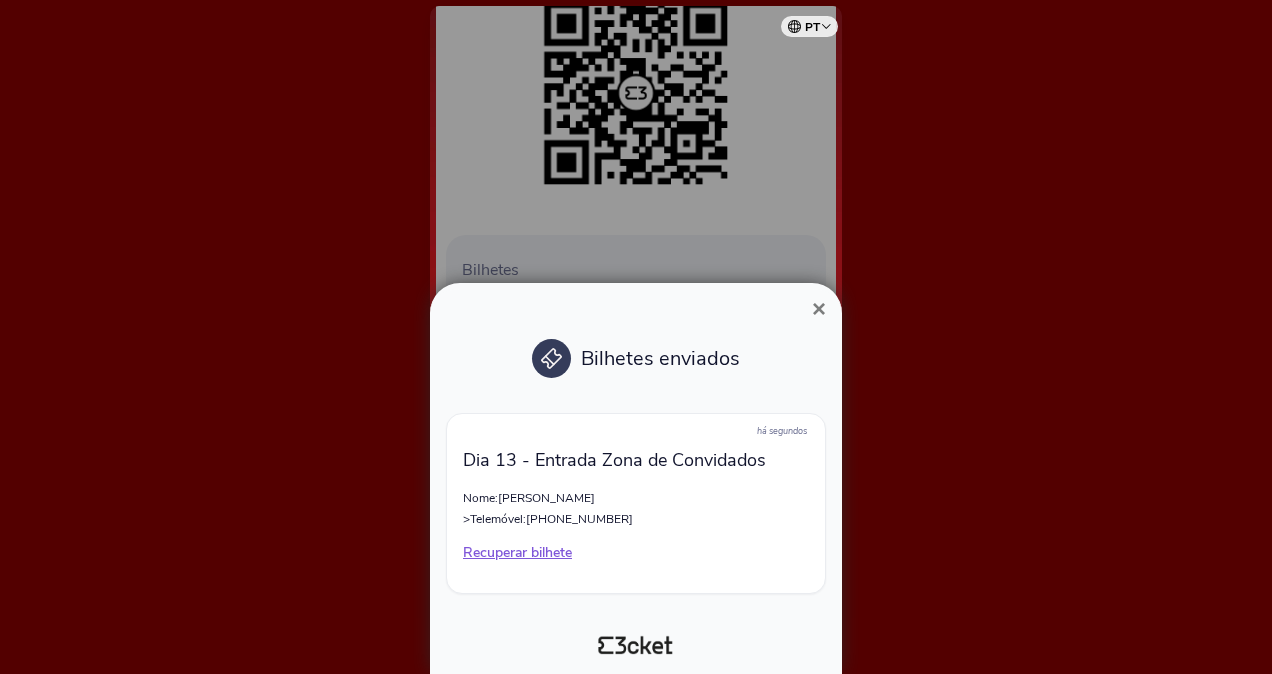 click on "×" at bounding box center (819, 308) 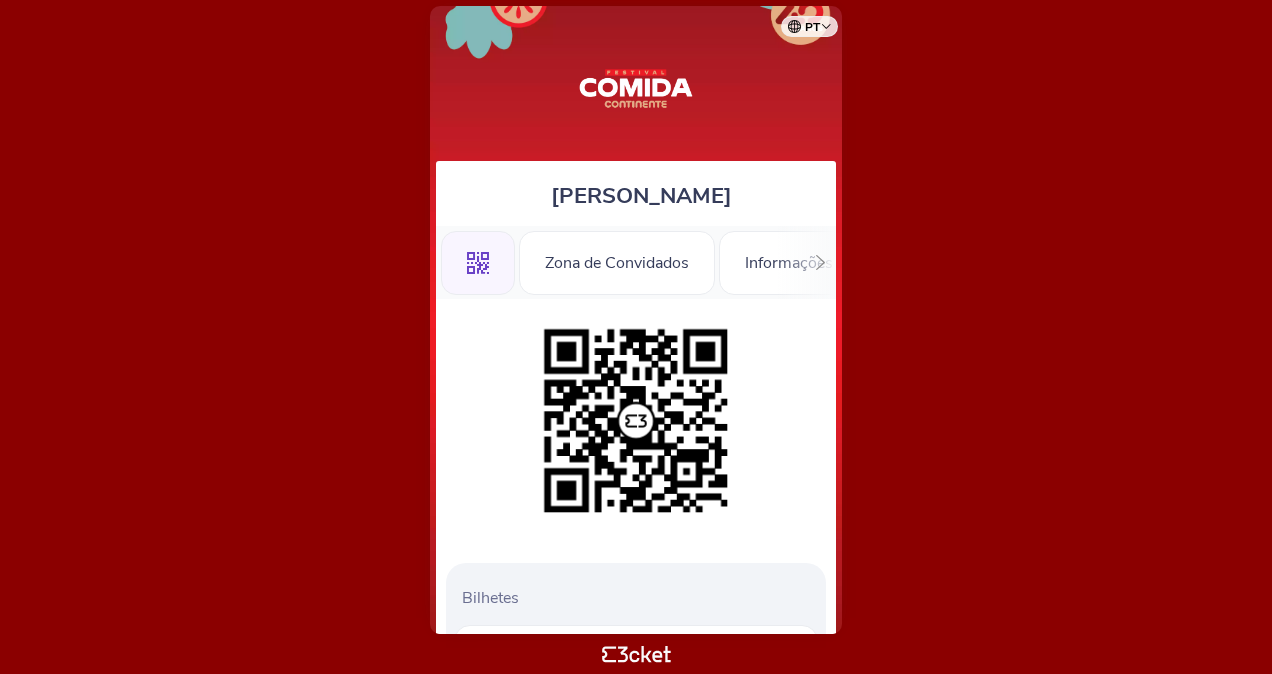 scroll, scrollTop: 0, scrollLeft: 0, axis: both 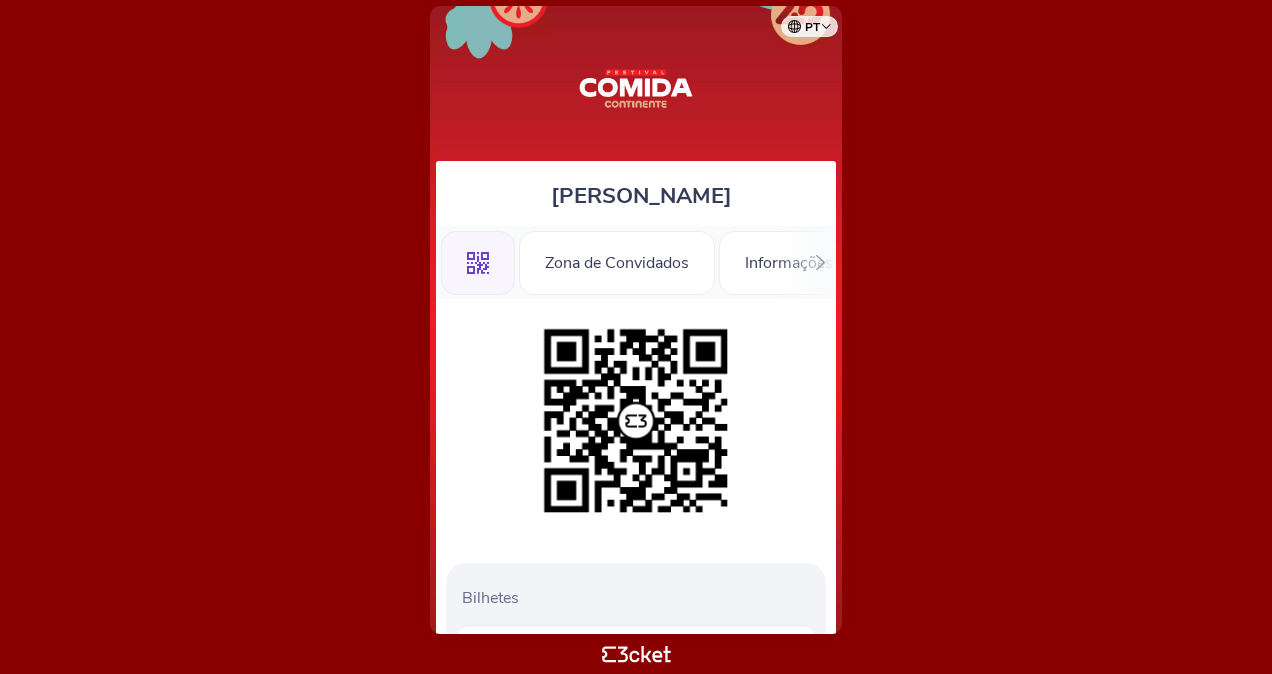 drag, startPoint x: 838, startPoint y: 449, endPoint x: 826, endPoint y: 632, distance: 183.39302 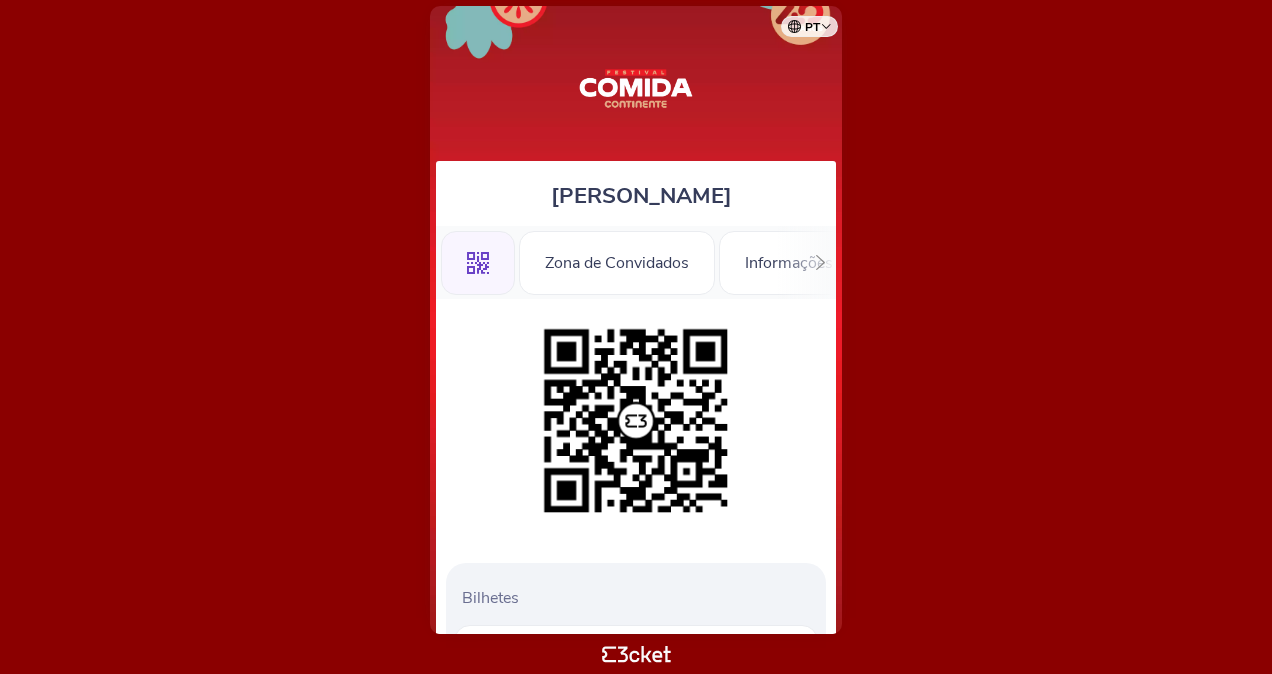 scroll, scrollTop: 0, scrollLeft: 0, axis: both 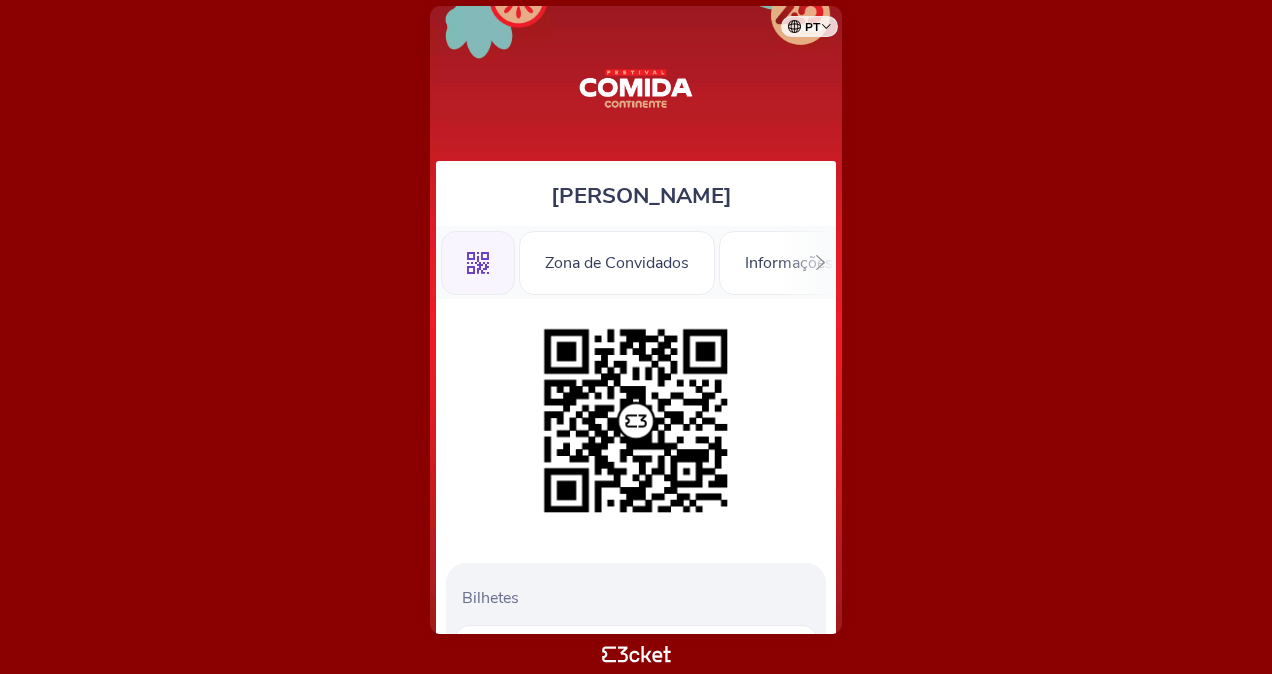 click 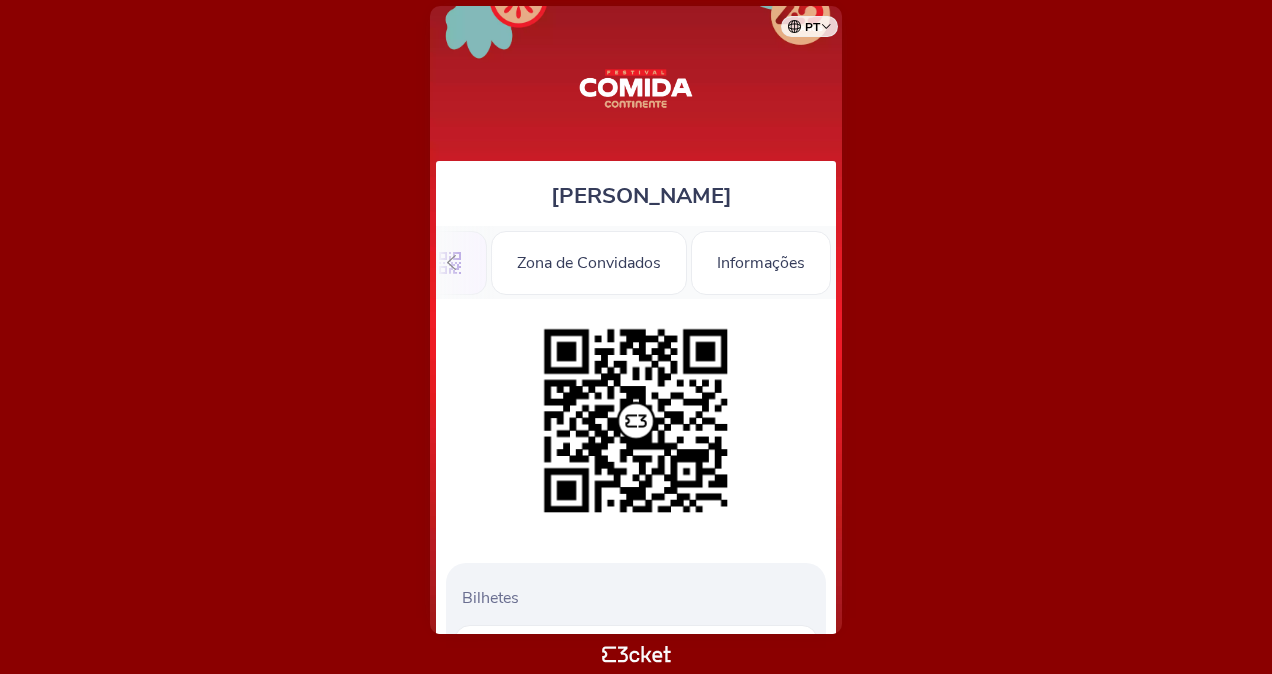 scroll, scrollTop: 0, scrollLeft: 28, axis: horizontal 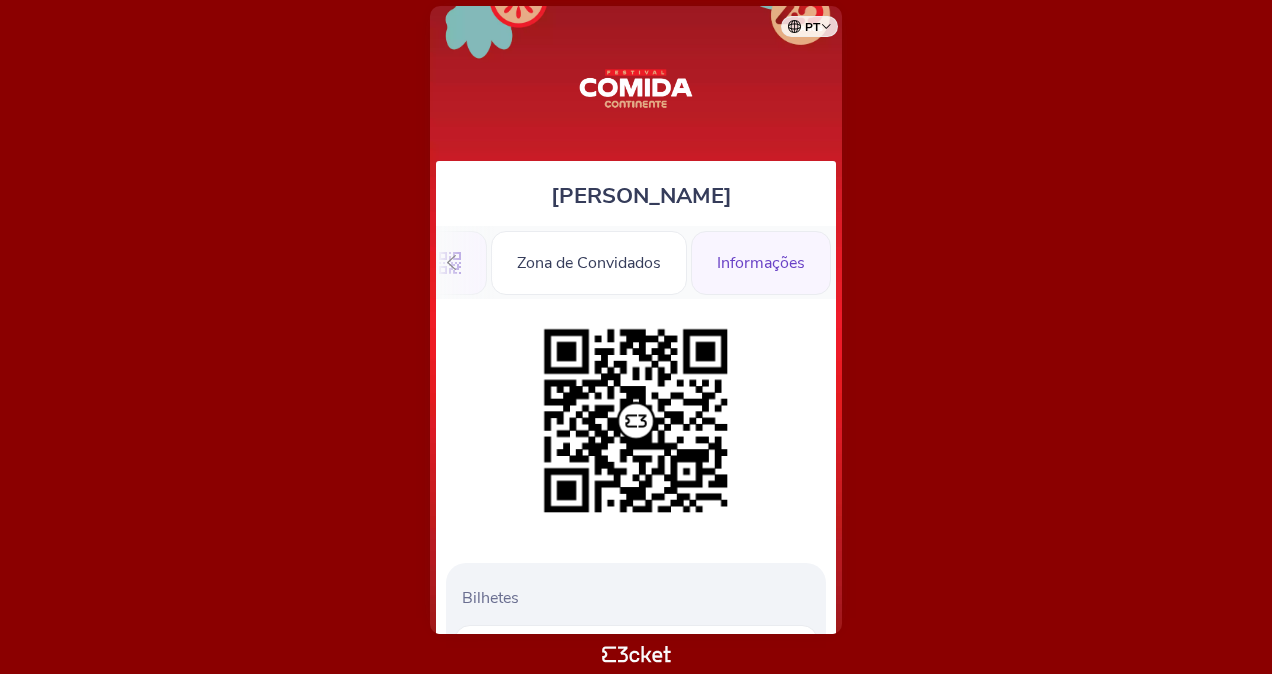 click on "Informações" at bounding box center [761, 263] 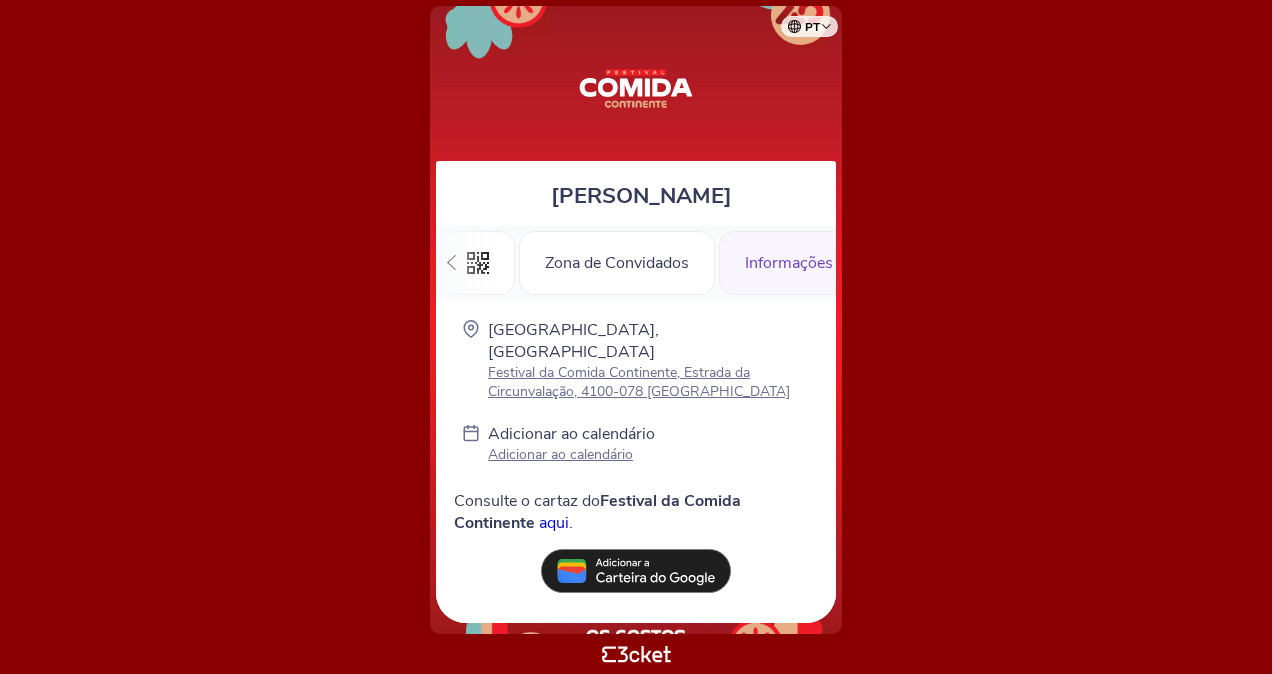 scroll, scrollTop: 0, scrollLeft: 0, axis: both 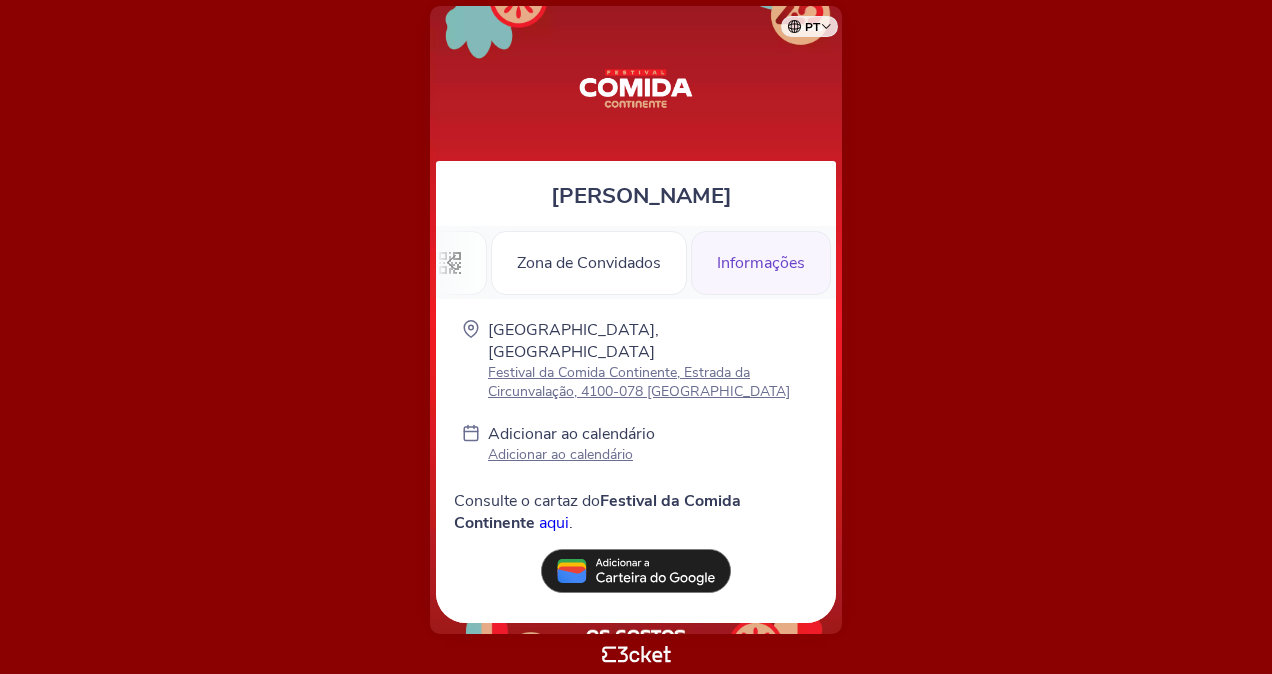 click on "Adicionar ao calendário" at bounding box center [571, 454] 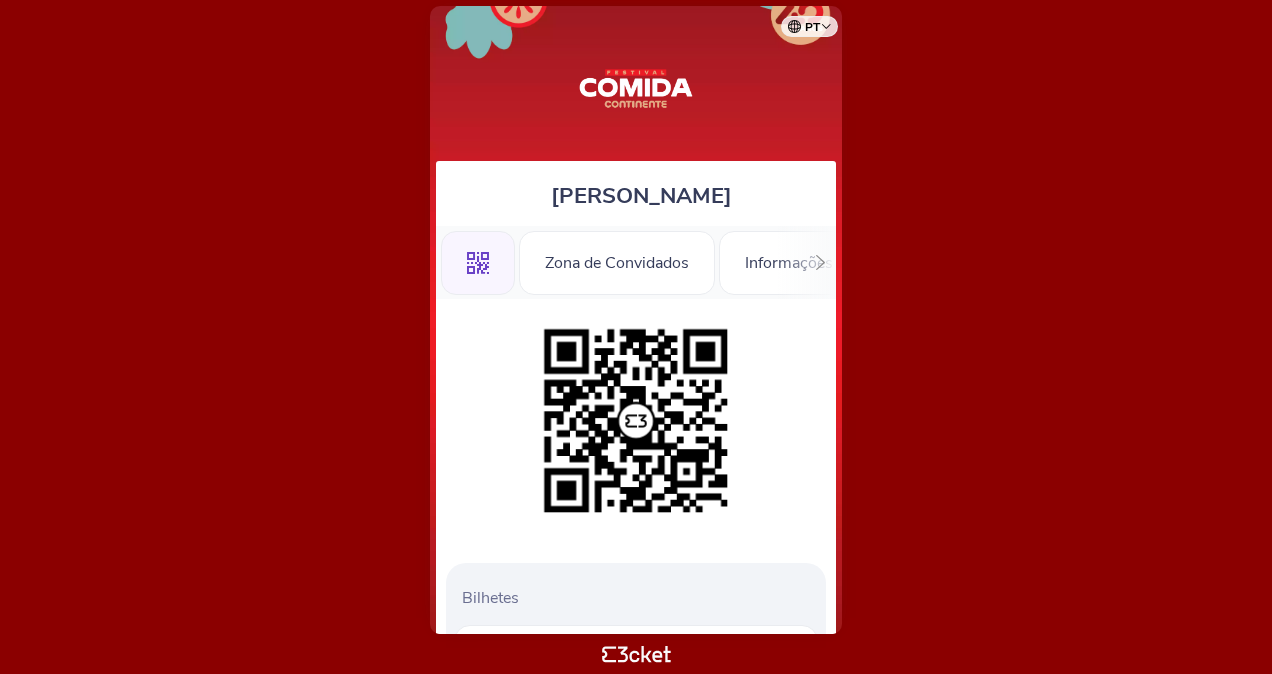 scroll, scrollTop: 0, scrollLeft: 0, axis: both 